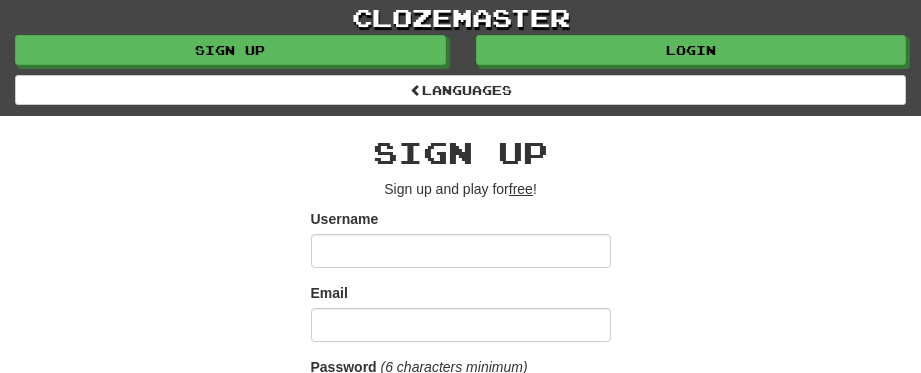scroll, scrollTop: 0, scrollLeft: 0, axis: both 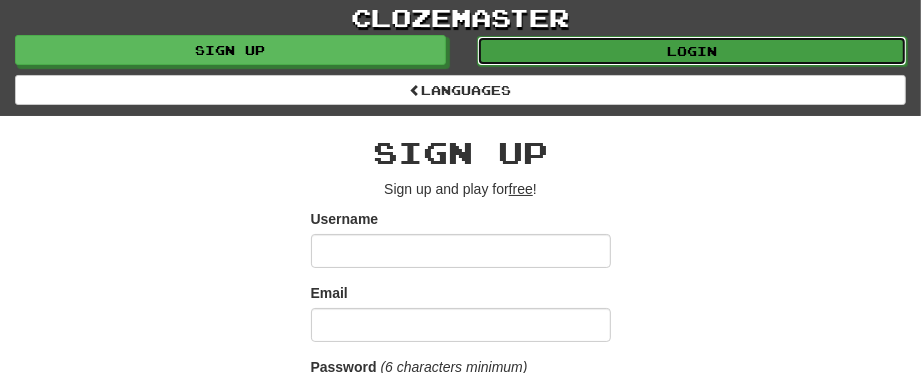 click on "Login" at bounding box center [692, 51] 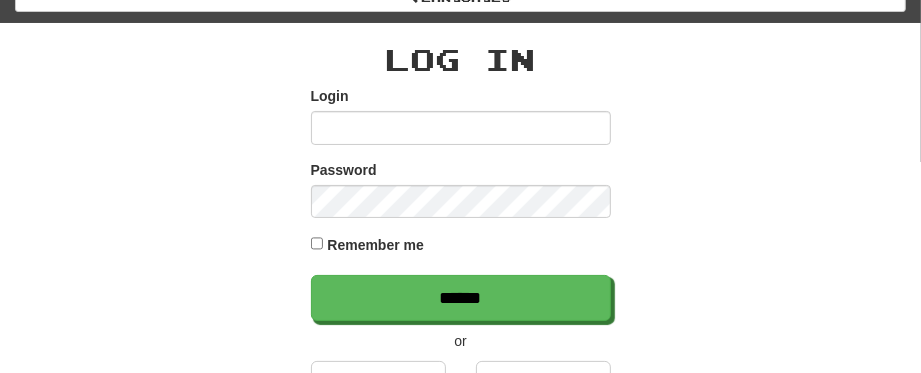 scroll, scrollTop: 200, scrollLeft: 0, axis: vertical 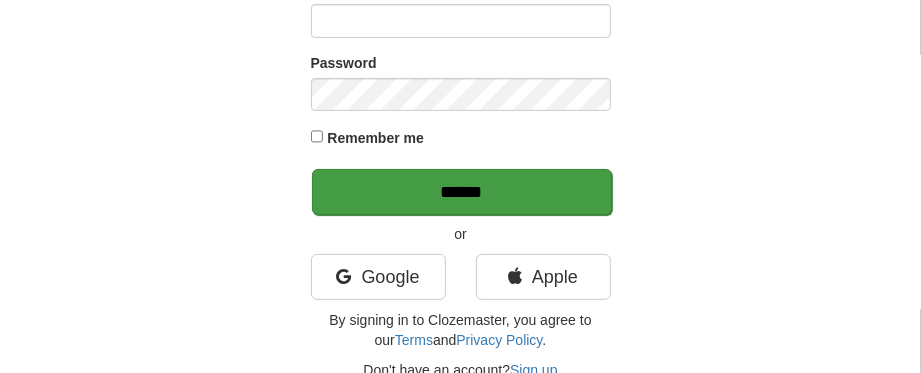 type on "*********" 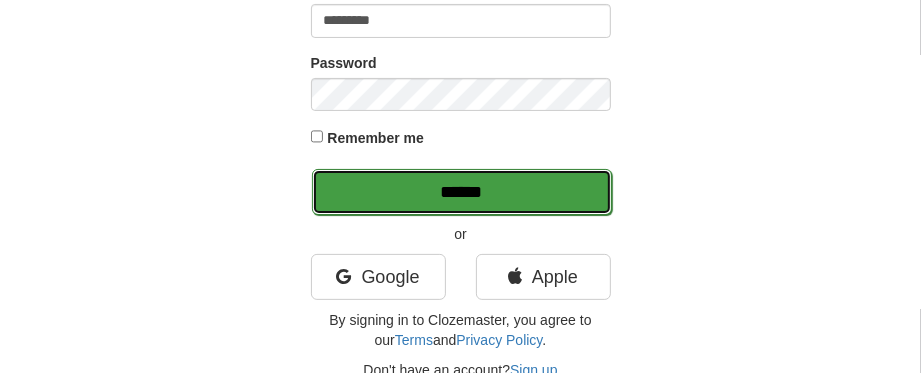 click on "******" at bounding box center (462, 192) 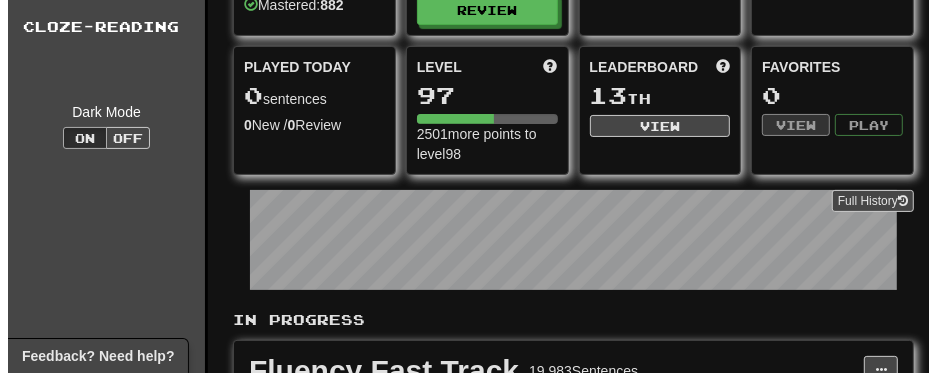 scroll, scrollTop: 400, scrollLeft: 0, axis: vertical 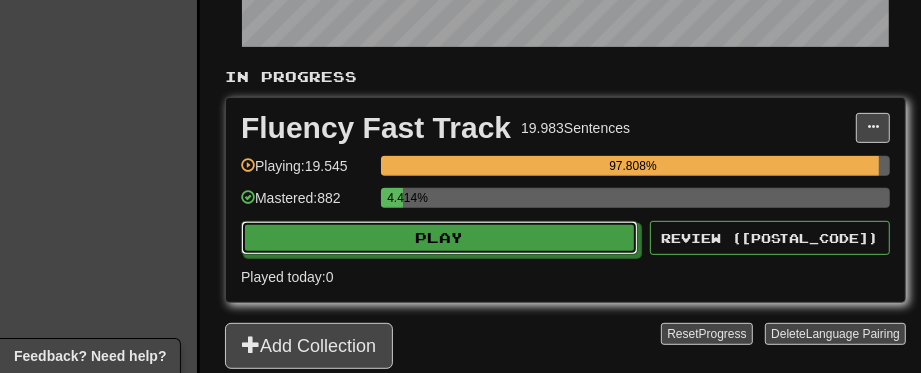 click on "Play" at bounding box center (439, 238) 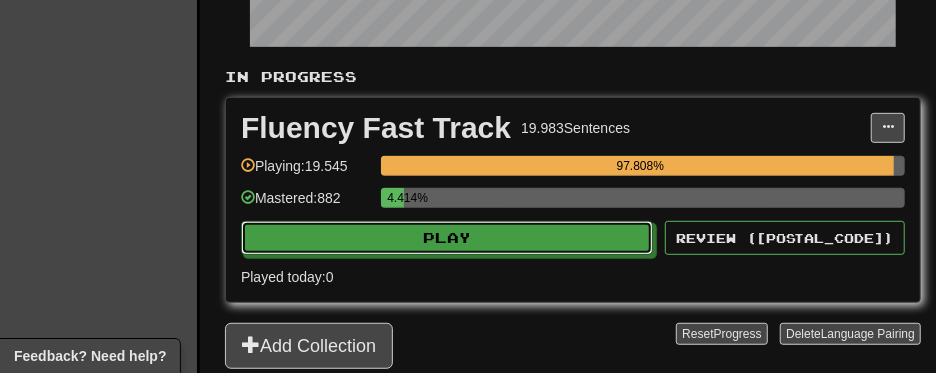 select on "**" 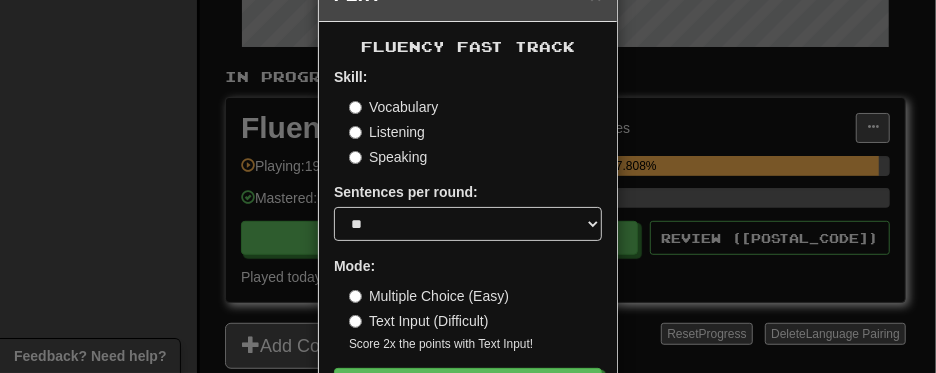 scroll, scrollTop: 132, scrollLeft: 0, axis: vertical 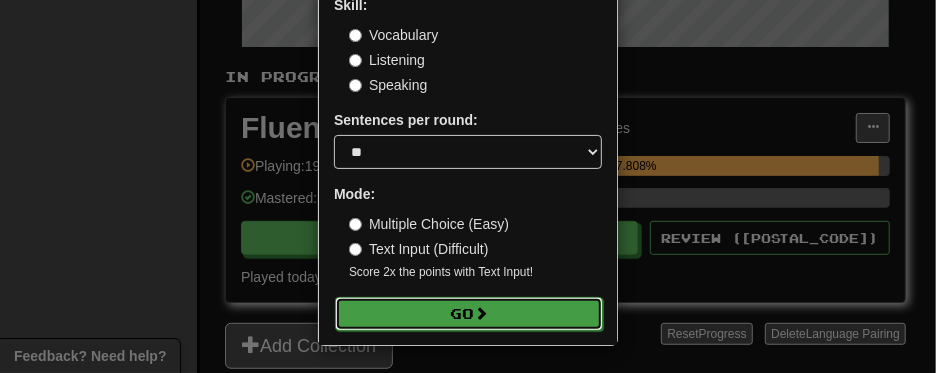 click on "Go" at bounding box center [469, 314] 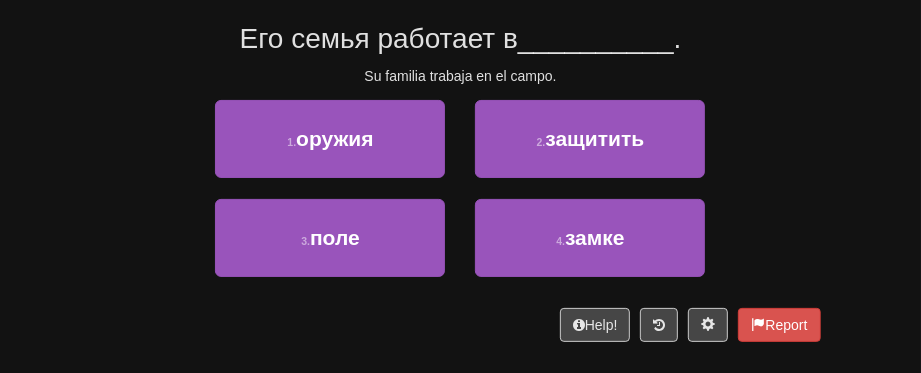scroll, scrollTop: 200, scrollLeft: 0, axis: vertical 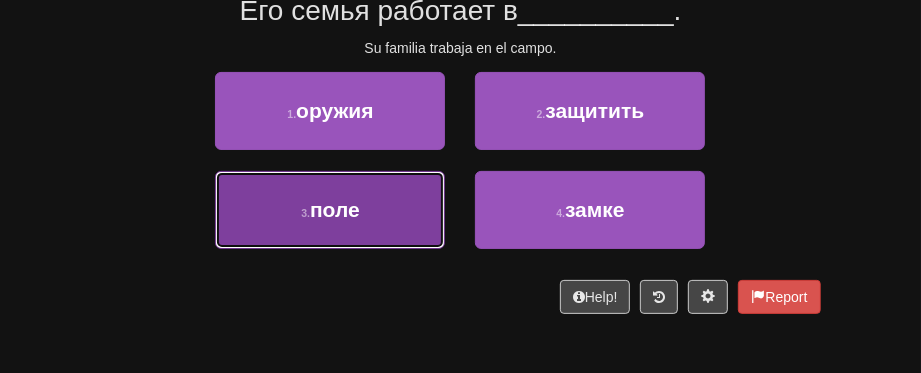 click on "3 . поле" at bounding box center [330, 210] 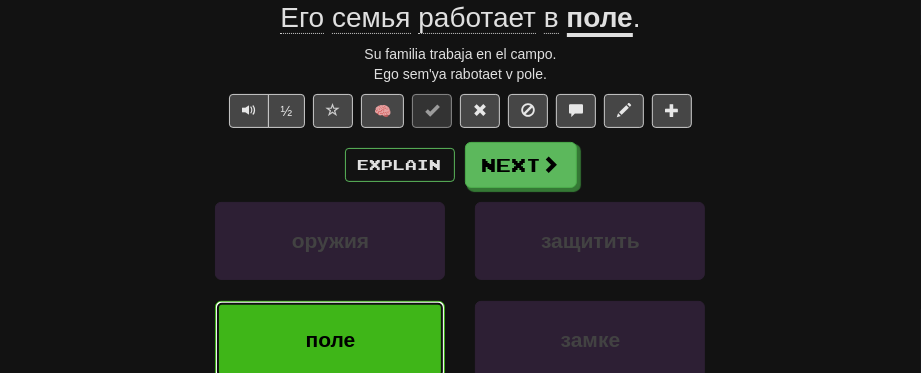 scroll, scrollTop: 206, scrollLeft: 0, axis: vertical 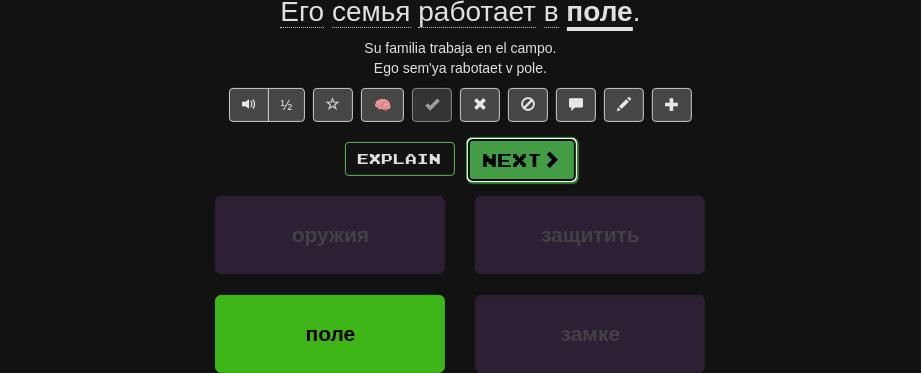 click on "Next" at bounding box center (522, 160) 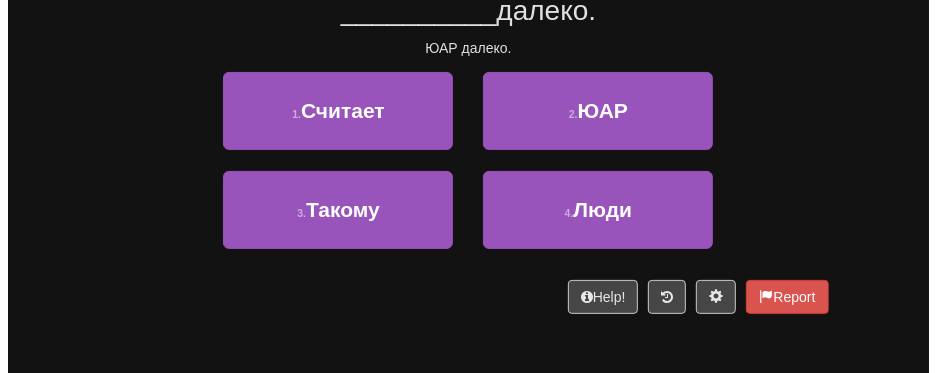scroll, scrollTop: 100, scrollLeft: 0, axis: vertical 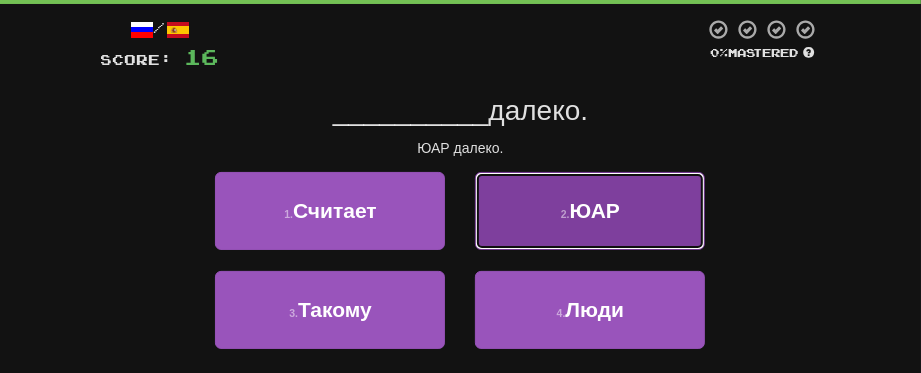 click on "2 . ЮАР" at bounding box center [590, 211] 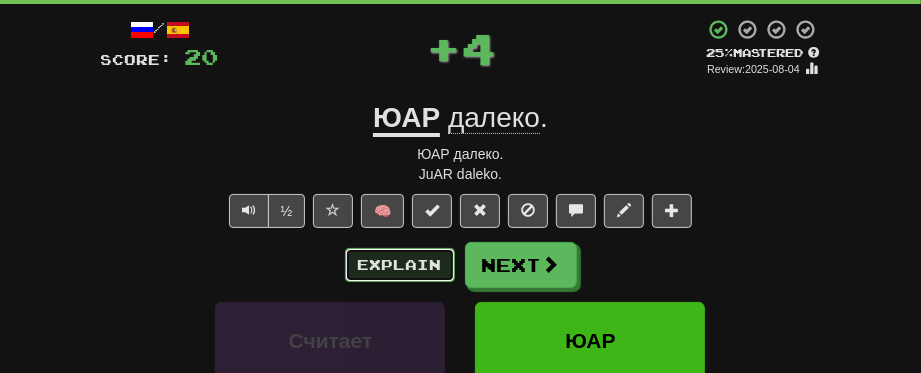 click on "Explain" at bounding box center (400, 265) 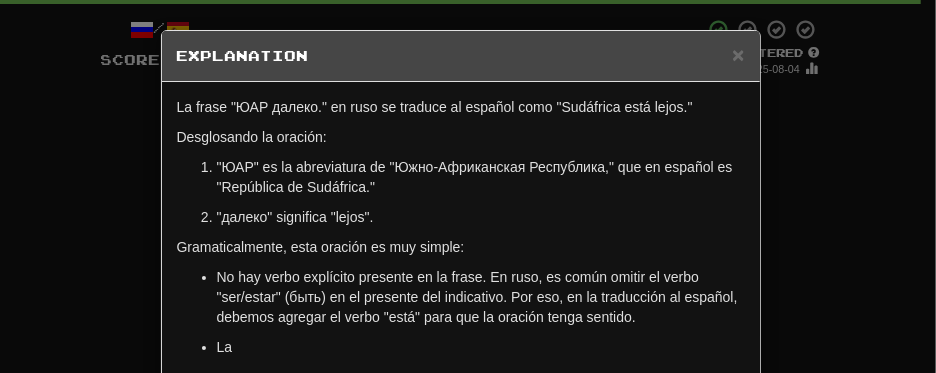 scroll, scrollTop: 100, scrollLeft: 0, axis: vertical 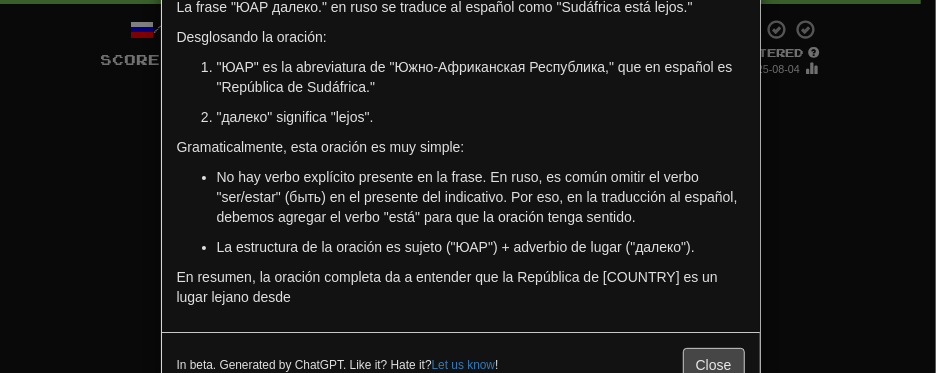 click on "ЮАР далеко." at bounding box center [461, 157] 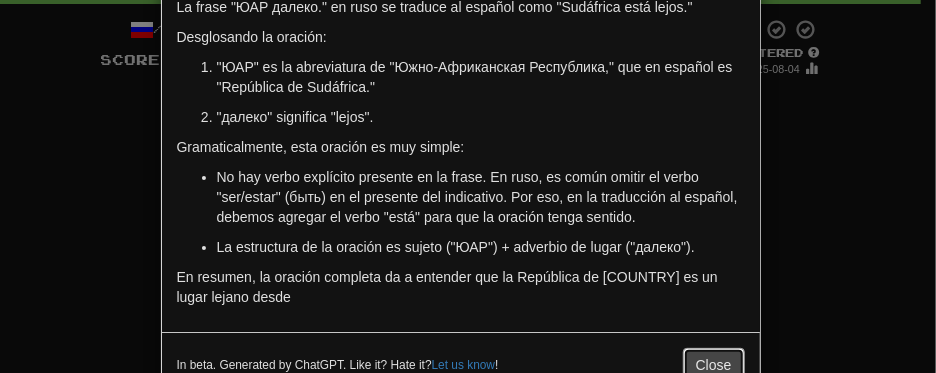 click on "Close" at bounding box center [714, 365] 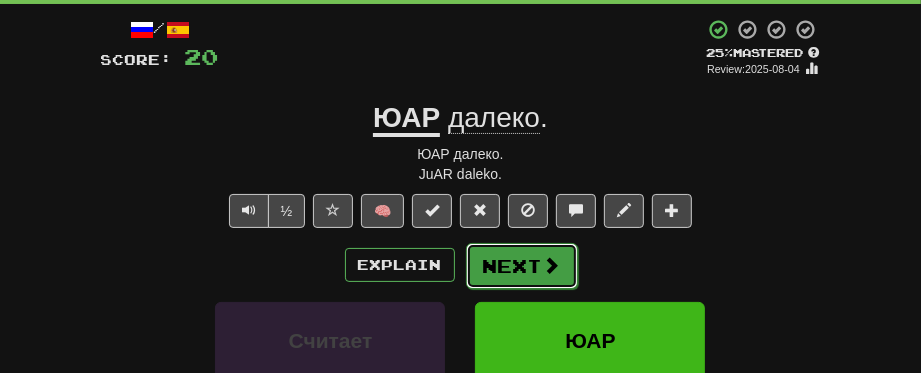 click on "Next" at bounding box center [522, 266] 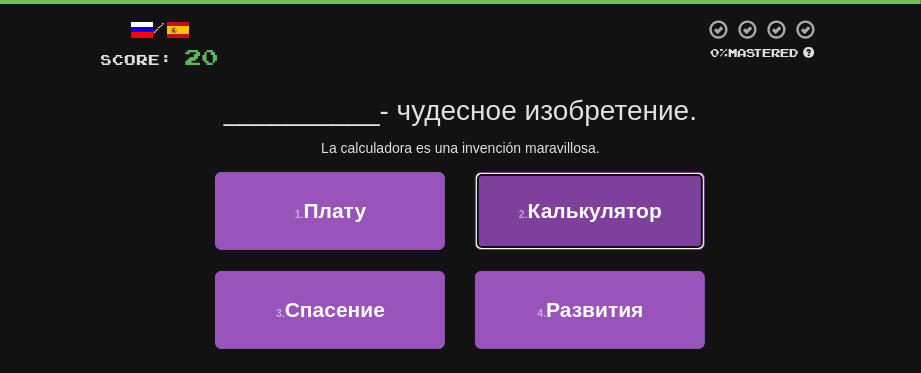 click on "2 .  Калькулятор" at bounding box center [590, 211] 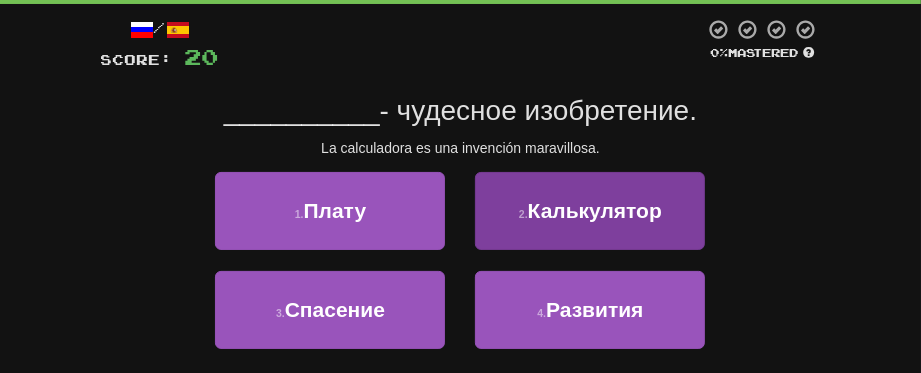 click on "/ Score: 20 0 % Mastered __________ - чудесное изобретение. La calculadora es una invención maravillosa. 1 . Плату 2 . Калькулятор 3 . Спасение 4 . Развития Help! Report" at bounding box center (461, 216) 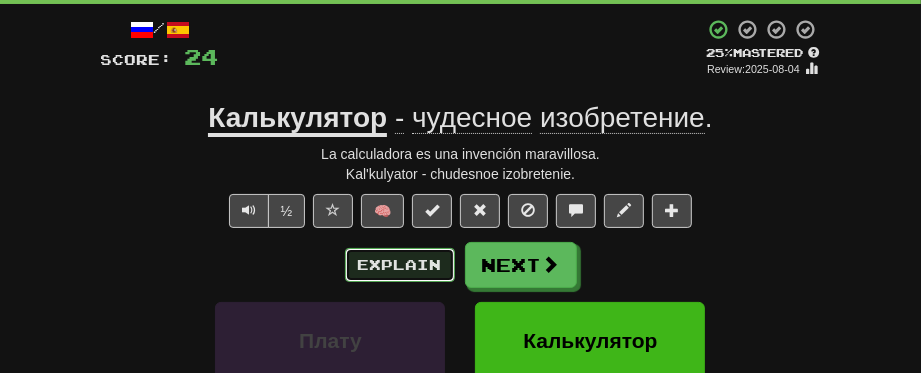 click on "Explain" at bounding box center (400, 265) 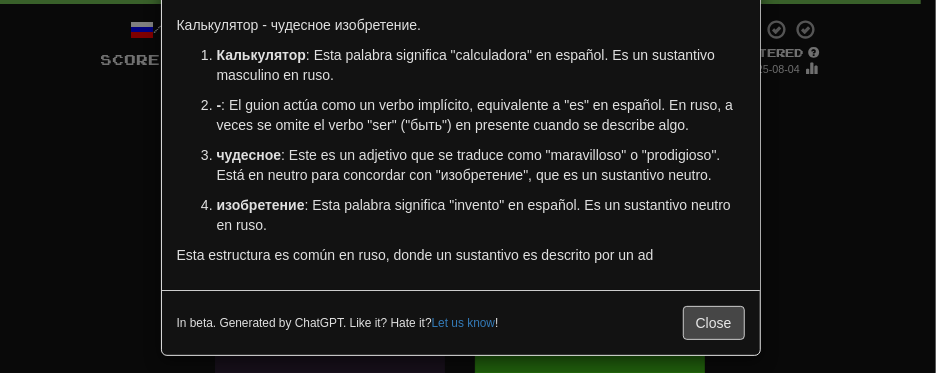 scroll, scrollTop: 132, scrollLeft: 0, axis: vertical 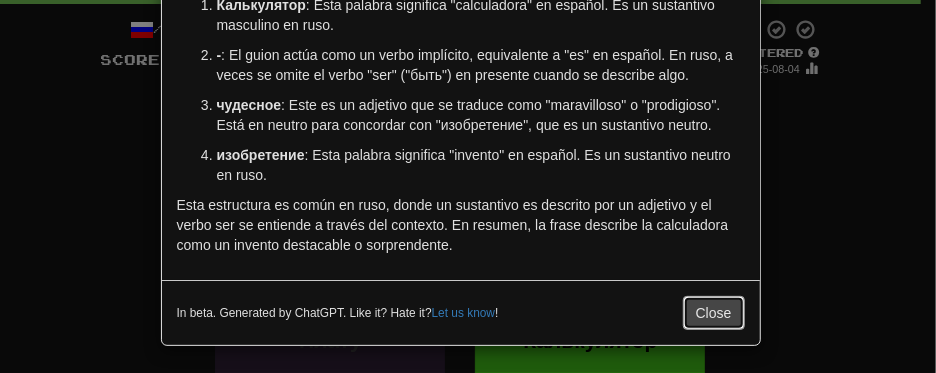 click on "Close" at bounding box center (714, 313) 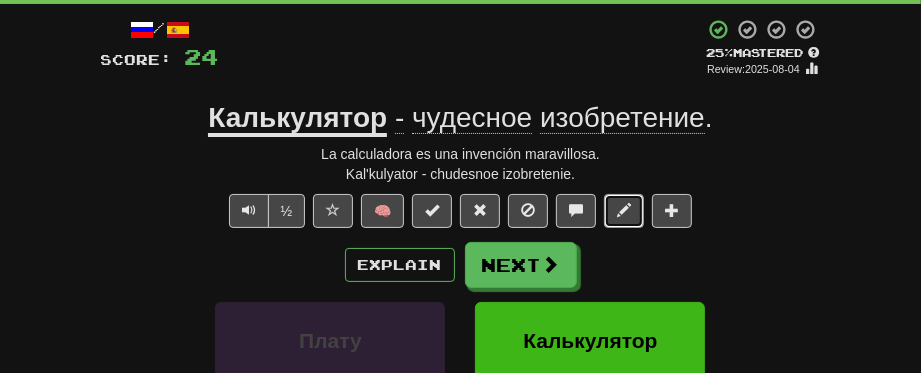 click at bounding box center (624, 211) 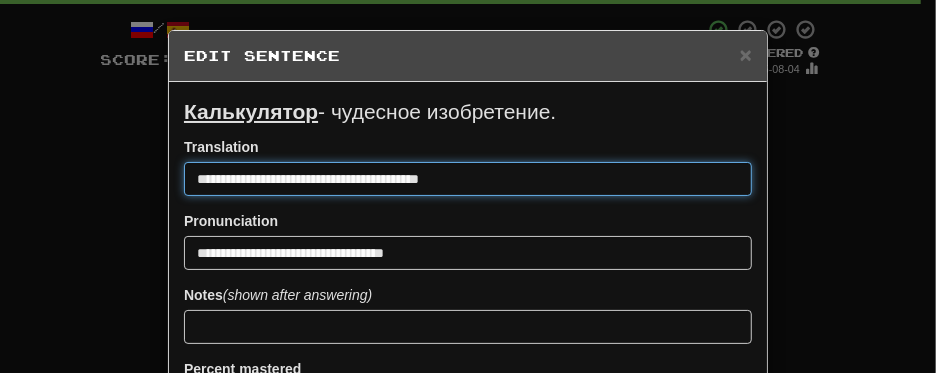 drag, startPoint x: 317, startPoint y: 182, endPoint x: 388, endPoint y: 192, distance: 71.70077 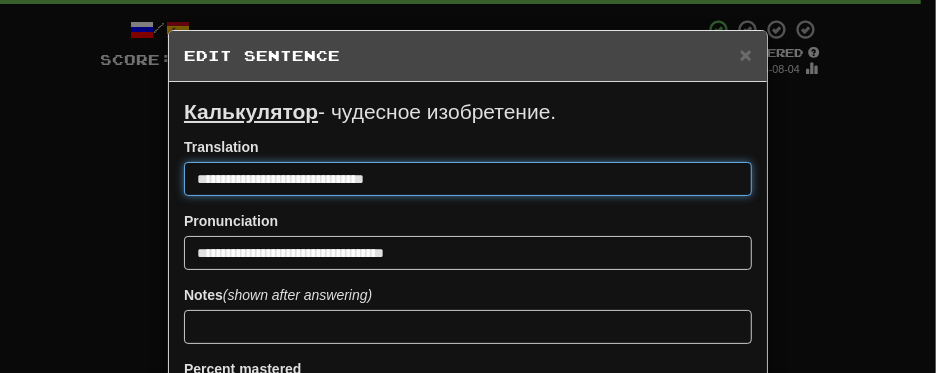 click on "**********" at bounding box center [468, 179] 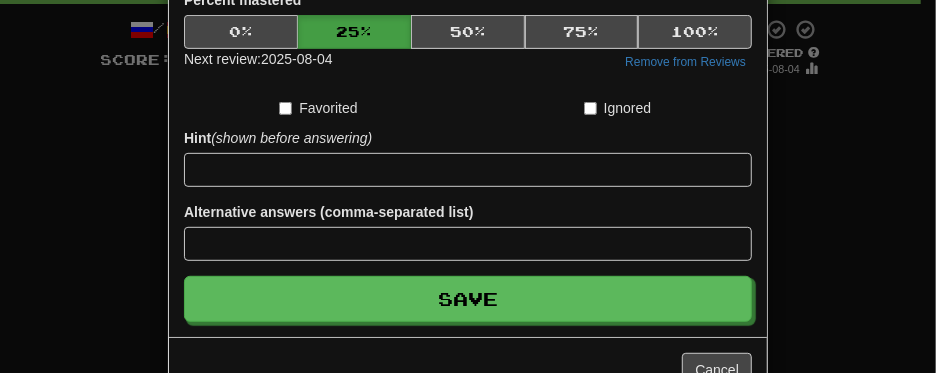scroll, scrollTop: 424, scrollLeft: 0, axis: vertical 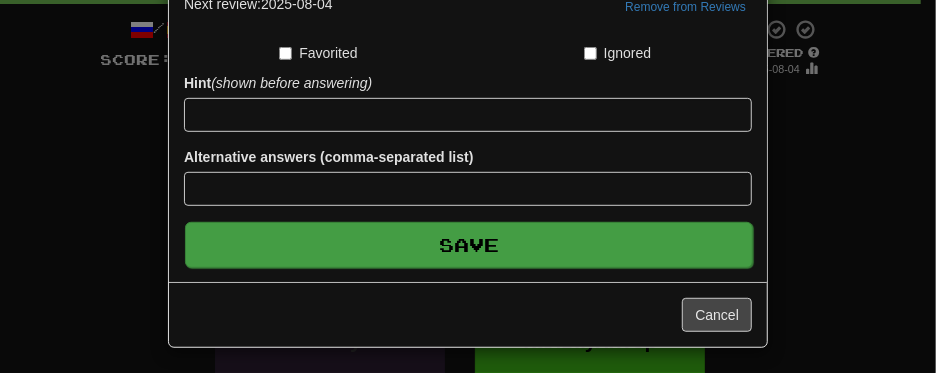type on "**********" 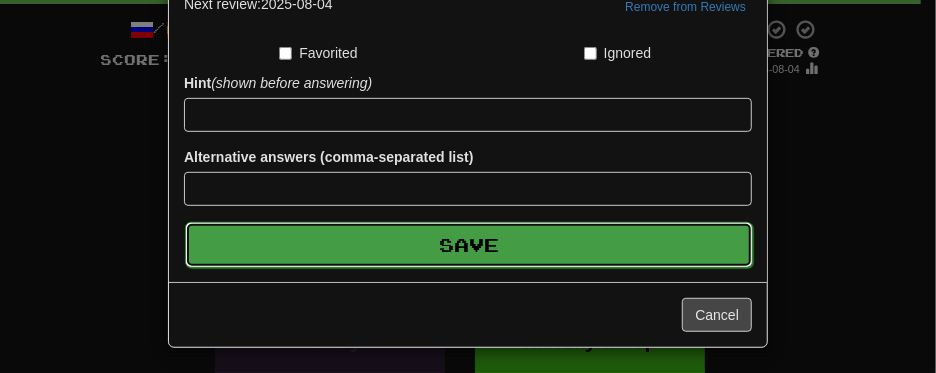 click on "Save" at bounding box center (469, 245) 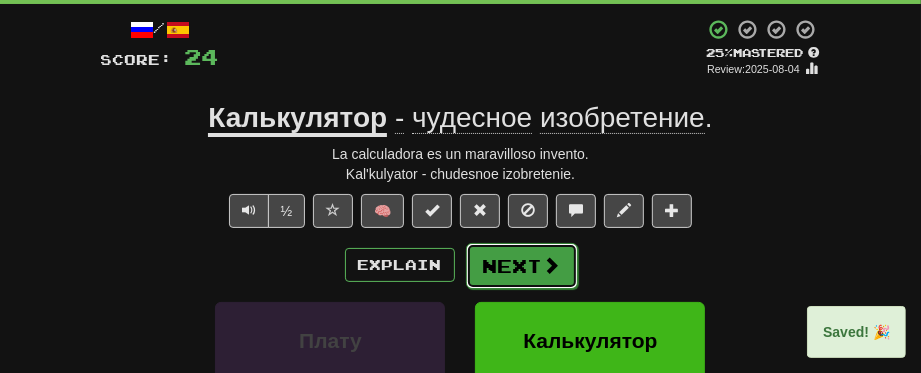 click on "Next" at bounding box center [522, 266] 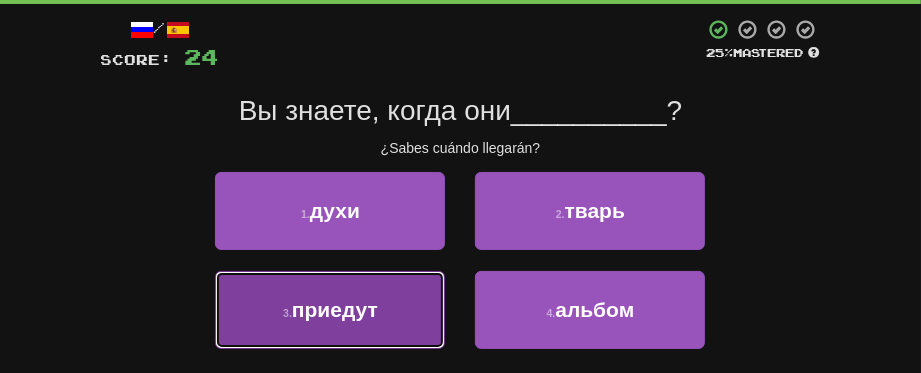 click on "приедут" at bounding box center [335, 309] 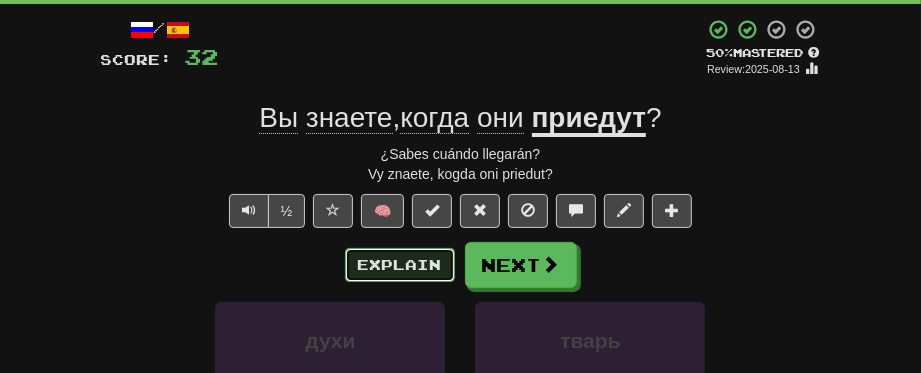 click on "Explain" at bounding box center [400, 265] 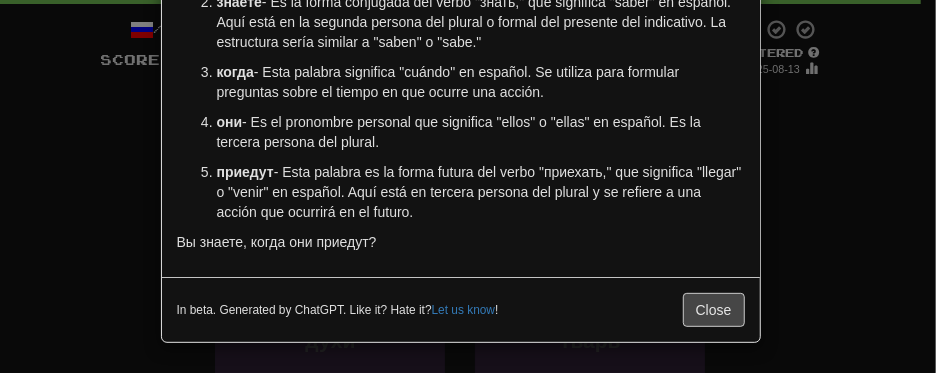 scroll, scrollTop: 282, scrollLeft: 0, axis: vertical 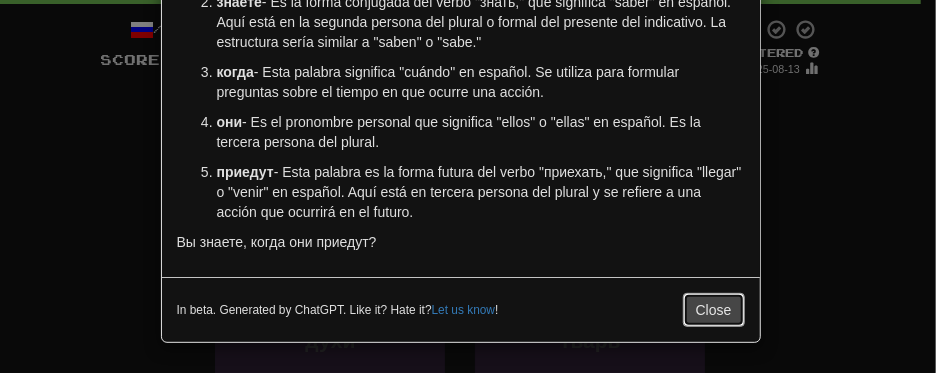 click on "Close" at bounding box center [714, 310] 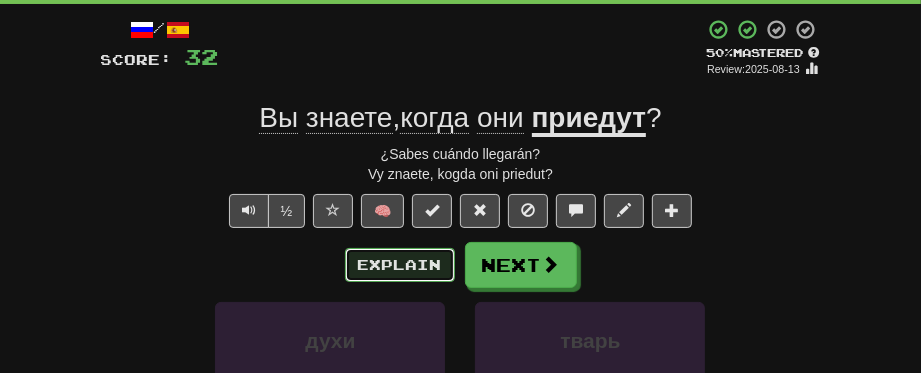 click on "Explain" at bounding box center [400, 265] 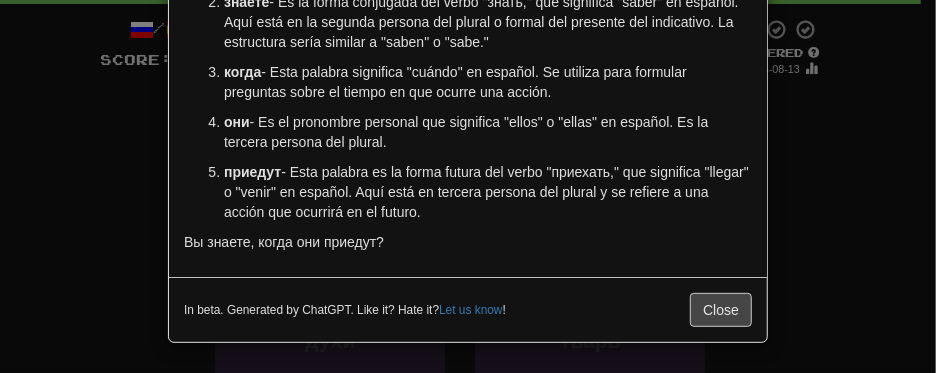 scroll, scrollTop: 282, scrollLeft: 0, axis: vertical 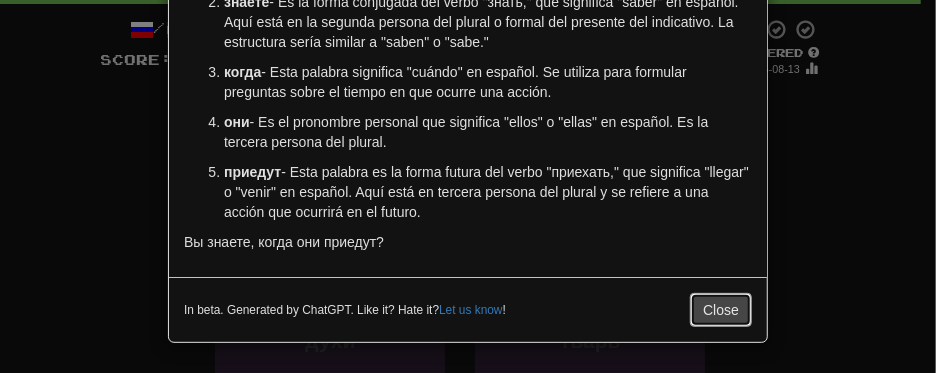 click on "Close" at bounding box center (721, 310) 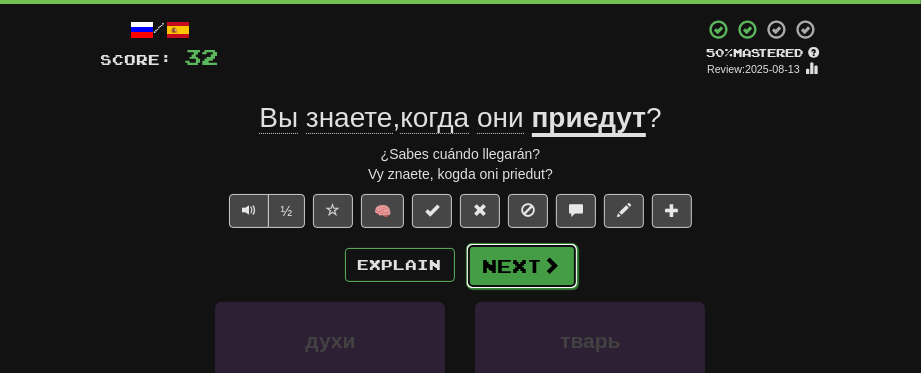 click at bounding box center [552, 265] 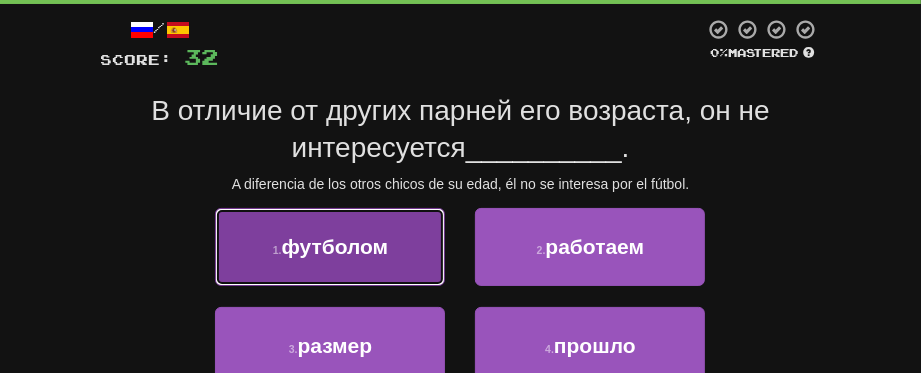 click on "1 .  футболом" at bounding box center [330, 247] 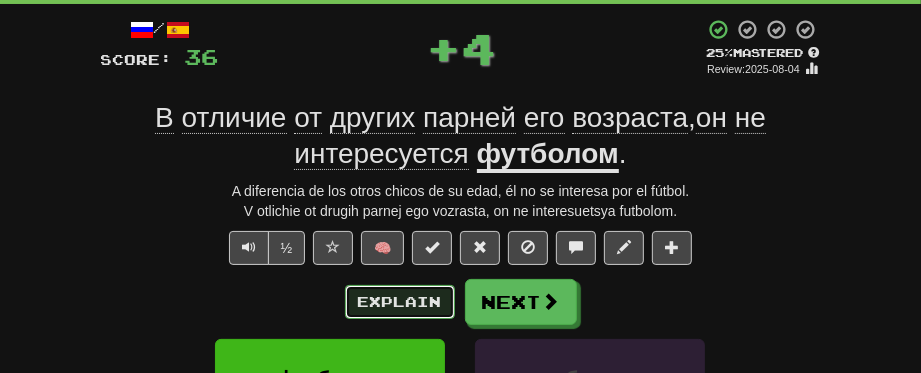 click on "Explain" at bounding box center [400, 302] 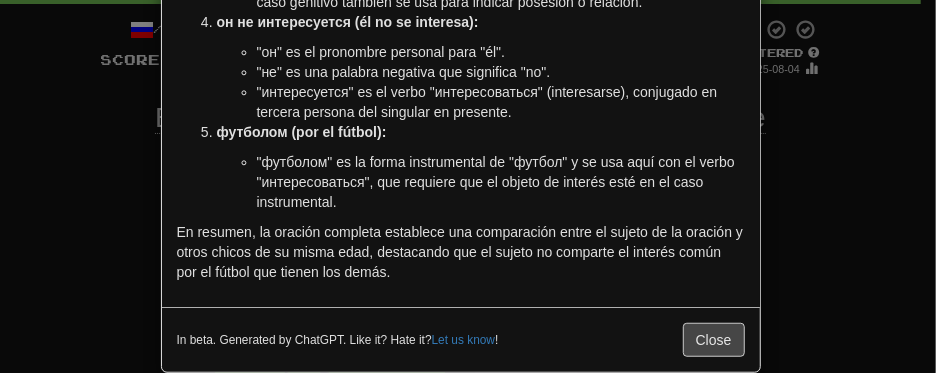 scroll, scrollTop: 492, scrollLeft: 0, axis: vertical 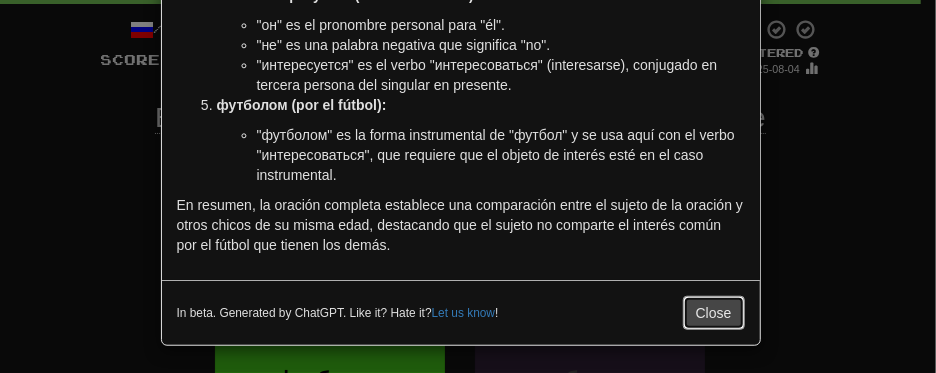 click on "Close" at bounding box center (714, 313) 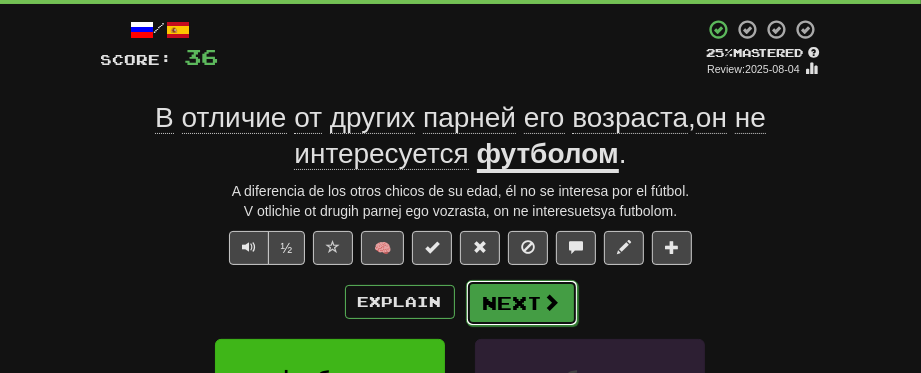 click on "Next" at bounding box center [522, 303] 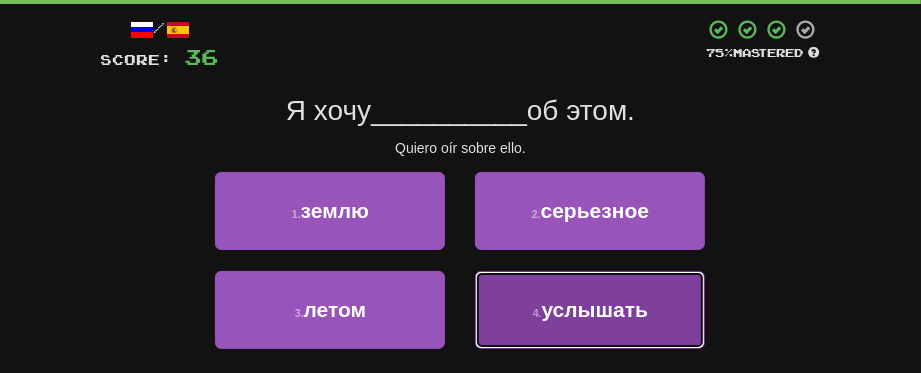 click on "4 ." at bounding box center (537, 313) 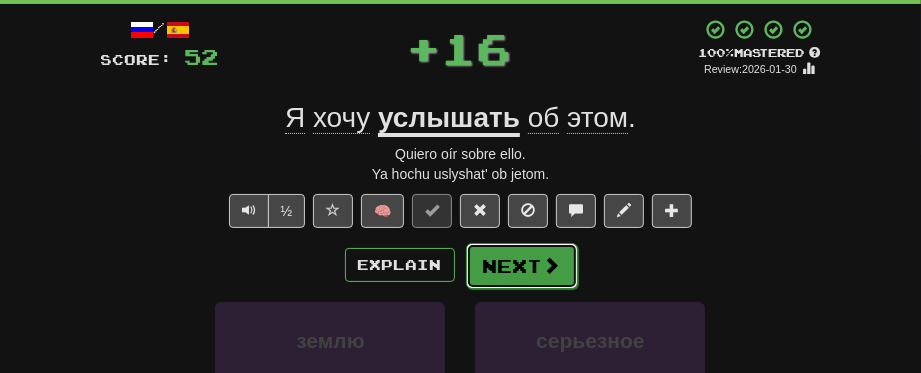 click on "Next" at bounding box center [522, 266] 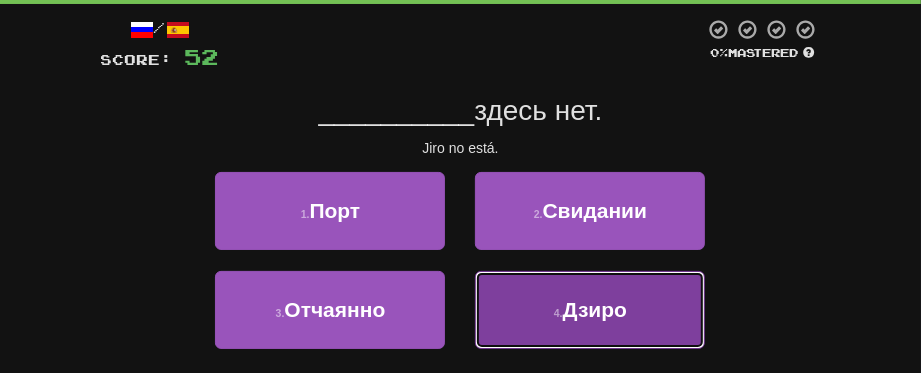 click on "4 ." at bounding box center [558, 313] 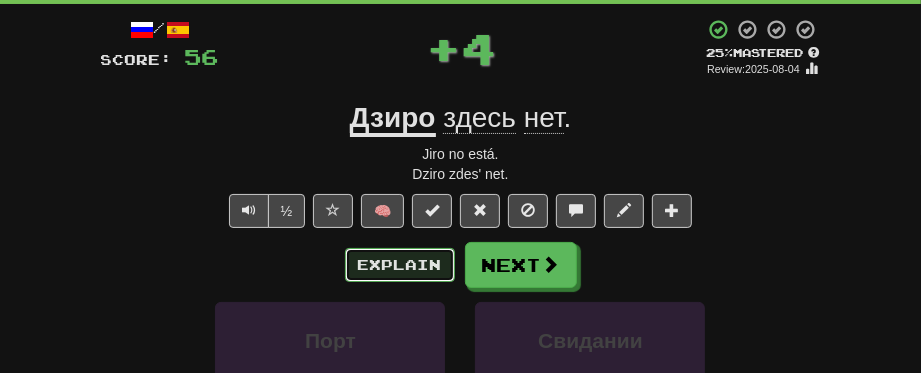 click on "Explain" at bounding box center [400, 265] 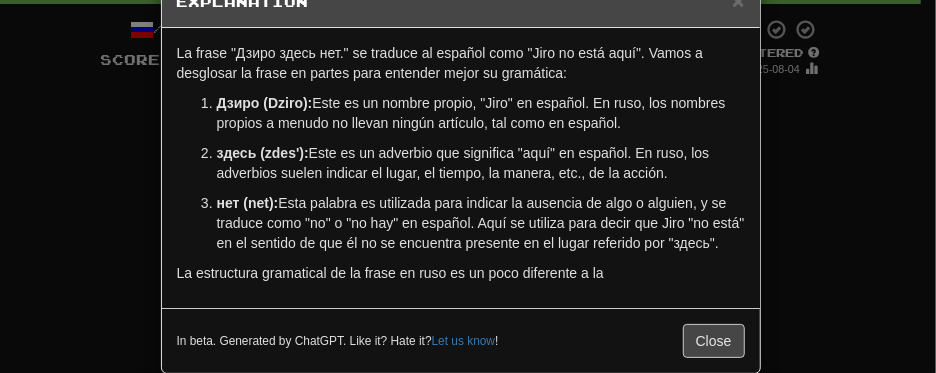scroll, scrollTop: 82, scrollLeft: 0, axis: vertical 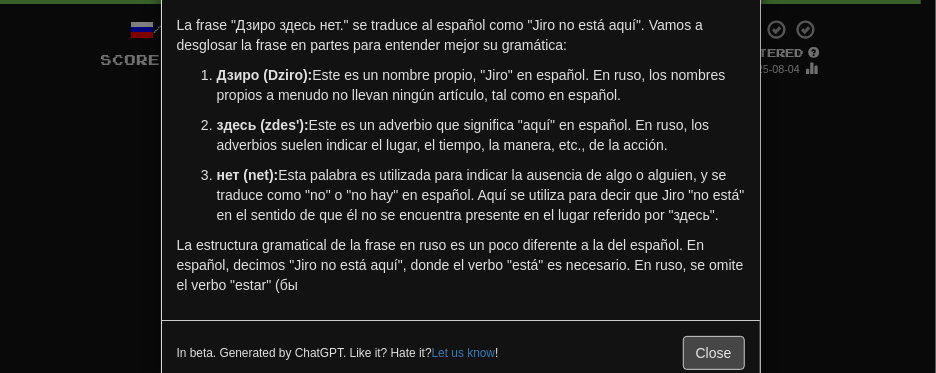 click on "La frase "Дзиро здесь нет." se traduce al español como "Jiro no está aquí". Vamos a desglosar la frase en partes para entender mejor su gramática:
Дзиро (Dziro): Este es un nombre propio, "Jiro" en español. En ruso, los nombres propios a menudo no llevan ningún artículo, tal como en español.
здесь (zdes'): Este es un adverbio que significa "aquí" en español. En ruso, los adverbios suelen indicar el lugar, el tiempo, la manera, etc., de la acción.
нет (net): Esta palabra es utilizada para indicar la ausencia de algo o alguien, y se traduce como "no" o "no hay" en español. Aquí se utiliza para decir que Jiro "no está" en el sentido de que él no se encuentra presente en el lugar referido por "здесь".
La estructura gramatical de la frase en ruso es un poco diferente a la del español. En español, decimos "Jiro no está aquí", donde el verbo "está" es necesario. En ruso, se omite el verbo "estar" (бы" at bounding box center [461, 160] 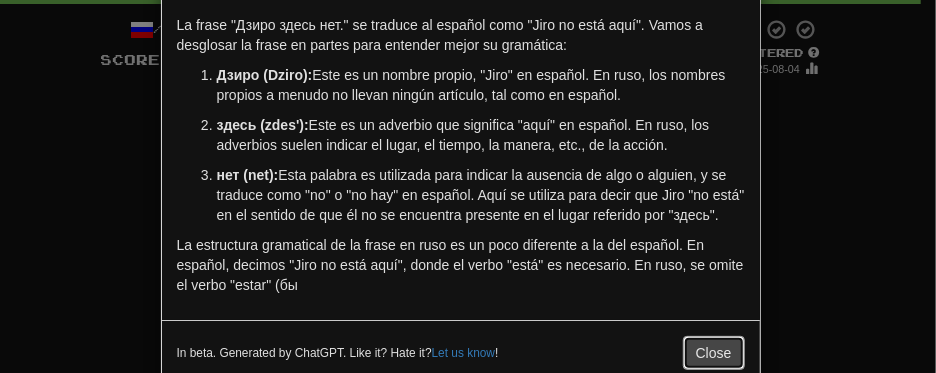 click on "× Explanation La frase "Дзиро здесь нет." se traduce al español como "Jiro no está aquí". Vamos a desglosar la frase en partes para entender mejor su gramática:
Дзиро (Dziro):  Este es un nombre propio, "Jiro" en español. En ruso, los nombres propios a menudo no llevan ningún artículo, tal como en español.
здесь (zdes'):  Este es un adverbio que significa "aquí" en español. En ruso, los adverbios suelen indicar el lugar, el tiempo, la manera, etc., de la acción.
нет (net):  Esta palabra es utilizada para indicar la ausencia de algo o alguien, y se traduce como "no" o "no hay" en español. Aquí se utiliza para decir que Jiro "no está" en el sentido de que él no se encuentra presente en el lugar referido por "здесь".
La estructura gramatical de la frase en ruso es un poco diferente a la del español. En español, decimos "Jiro no está aquí", donde el verbo "está" es necesario. En ruso, se omite el verbo "estar" (бы Let us know ! Close" at bounding box center (461, 167) 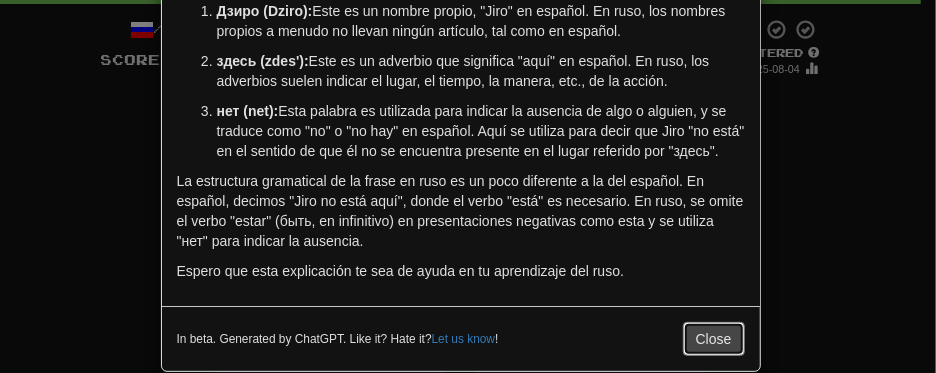 scroll, scrollTop: 172, scrollLeft: 0, axis: vertical 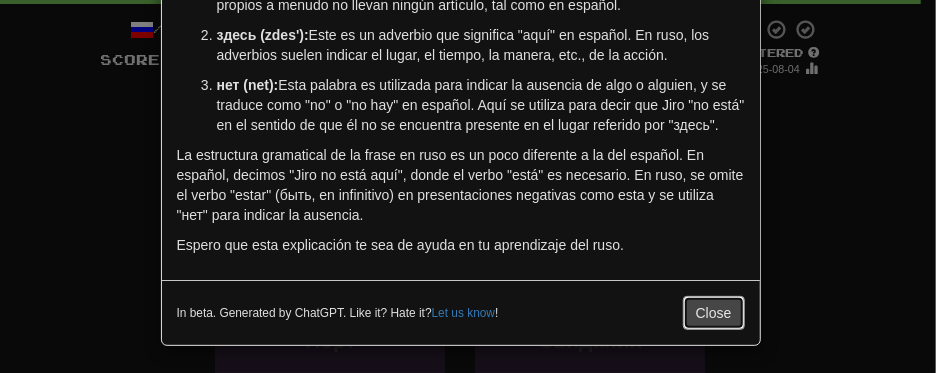 click on "Close" at bounding box center [714, 313] 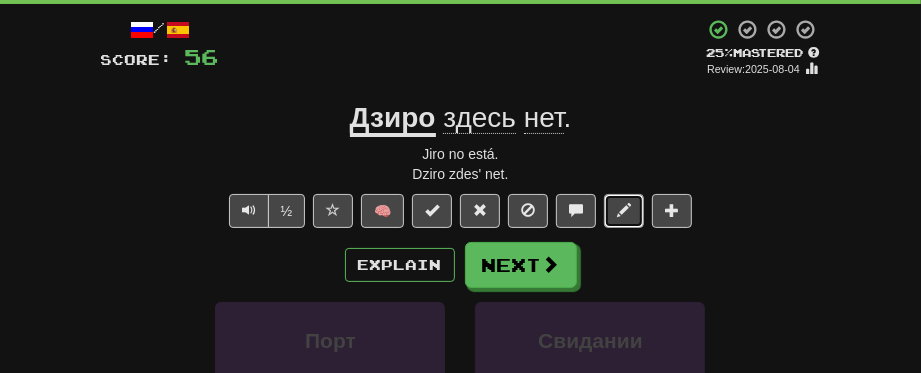 click at bounding box center [624, 210] 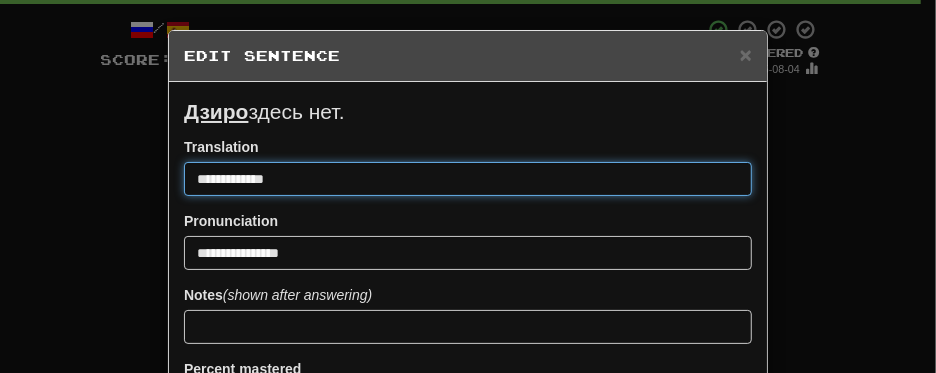 click on "**********" at bounding box center [468, 179] 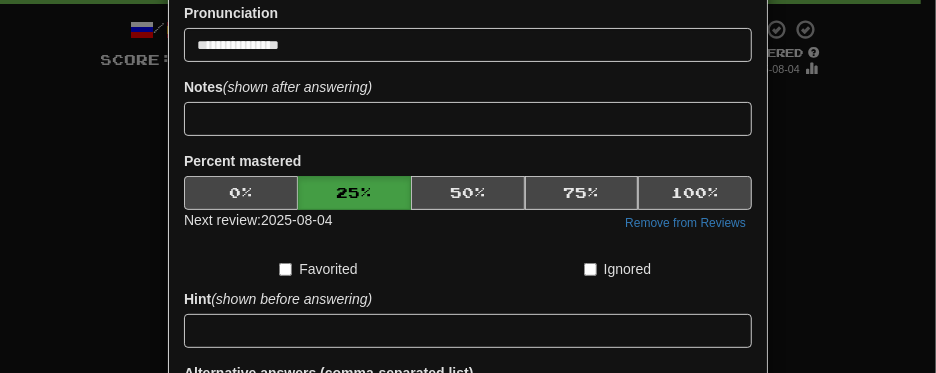 scroll, scrollTop: 424, scrollLeft: 0, axis: vertical 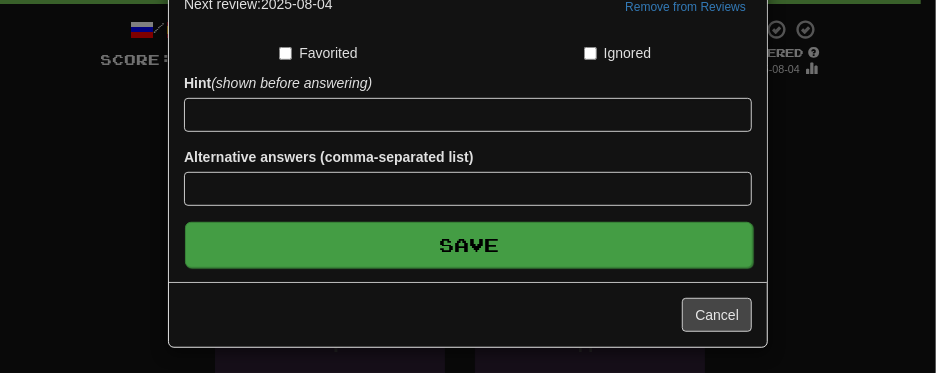 type on "**********" 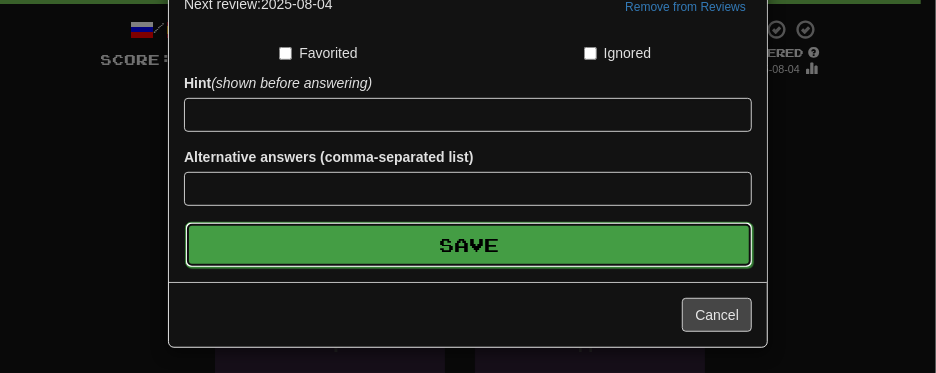 click on "Save" at bounding box center [469, 245] 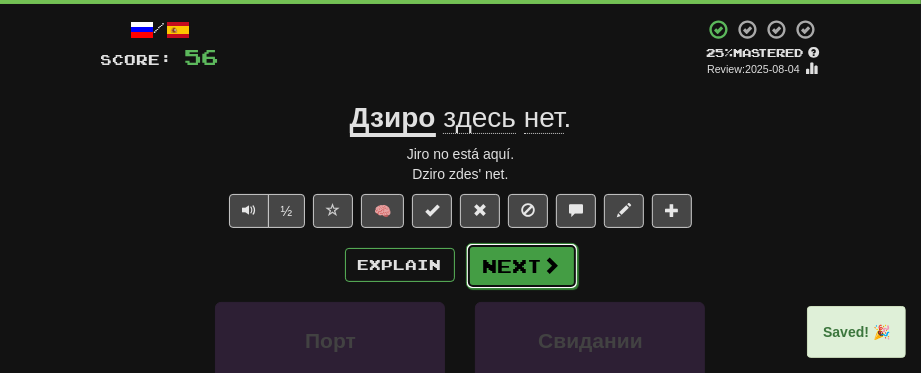 click on "Next" at bounding box center [522, 266] 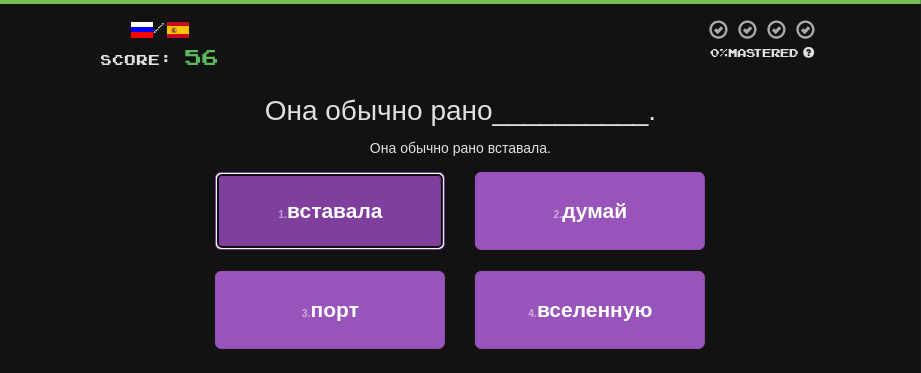 click on "1 . вставала" at bounding box center [330, 211] 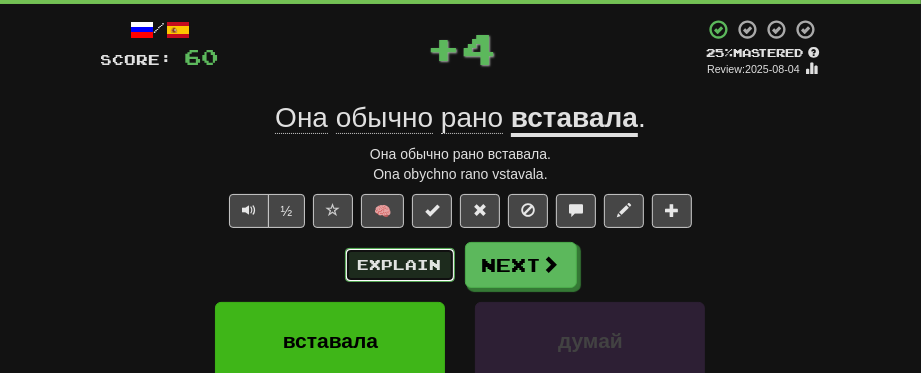 click on "Explain" at bounding box center (400, 265) 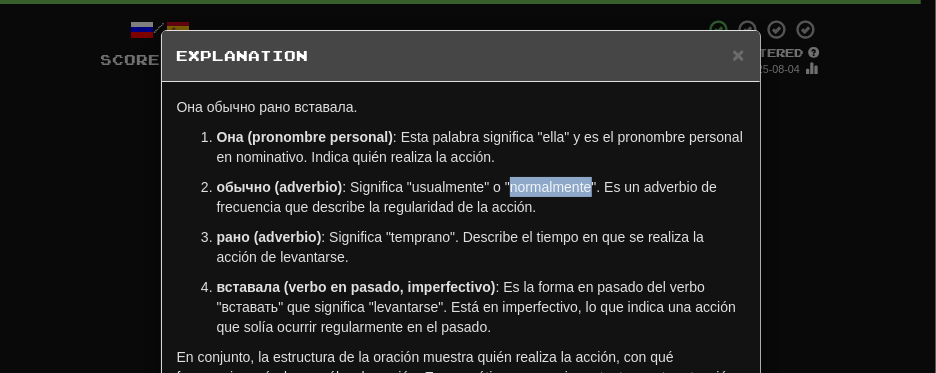 drag, startPoint x: 500, startPoint y: 229, endPoint x: 584, endPoint y: 233, distance: 84.095184 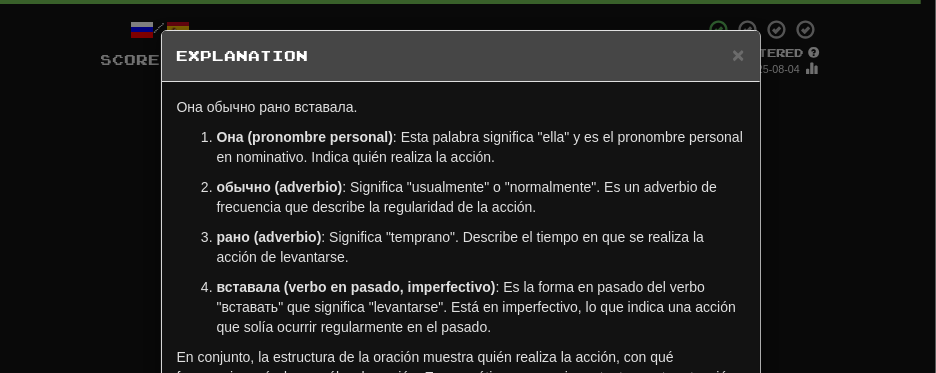 click on "× Explanation La oración en ruso "Она обычно рано вставала." se traduce al español como "Ella usualmente se levantaba temprano." Veamos la estructura y la gramática de esta oración en ruso.
Она (pronombre personal) : Esta palabra significa "ella" y es el pronombre personal en nominativo. Indica quién realiza la acción.
обычно (adverbio) : Significa "usualmente" o "normalmente". Es un adverbio de frecuencia que describe la regularidad de la acción.
рано (adverbio) : Significa "temprano". Describe el tiempo en que se realiza la acción de levantarse.
вставала (verbo en pasado, imperfectivo) : Es la forma en pasado del verbo "вставать" que significa "levantarse". Está en imperfectivo, lo que indica una acción que solía ocurrir regularmente en el pasado.
In beta. Generated by ChatGPT. Like it? Hate it? Let us know ! Close" at bounding box center (468, 186) 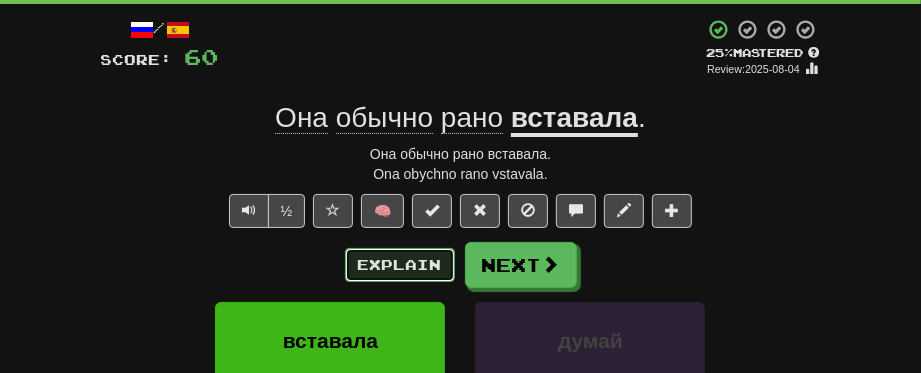 click on "Explain" at bounding box center (400, 265) 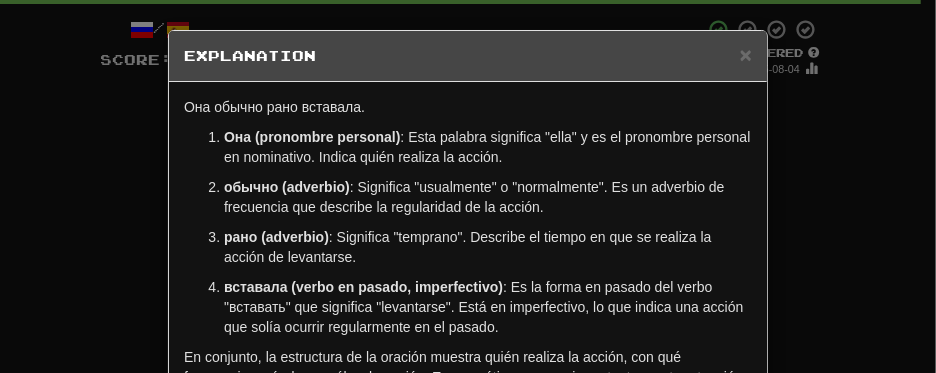 drag, startPoint x: 176, startPoint y: 125, endPoint x: 393, endPoint y: 129, distance: 217.03687 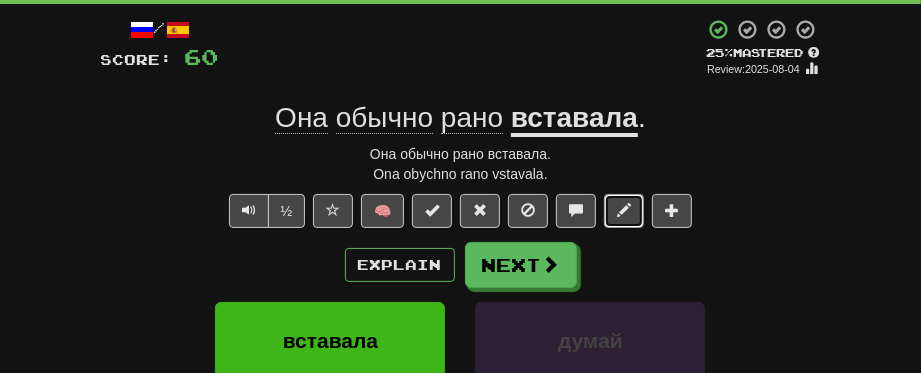 click at bounding box center (624, 210) 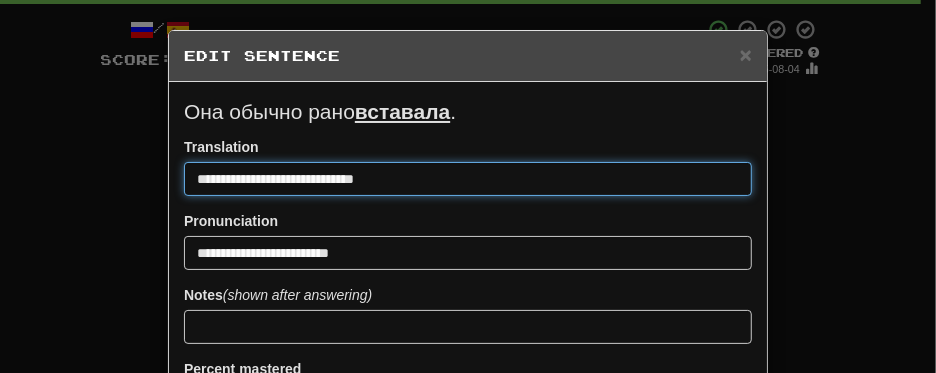 drag, startPoint x: 215, startPoint y: 177, endPoint x: 377, endPoint y: 187, distance: 162.30835 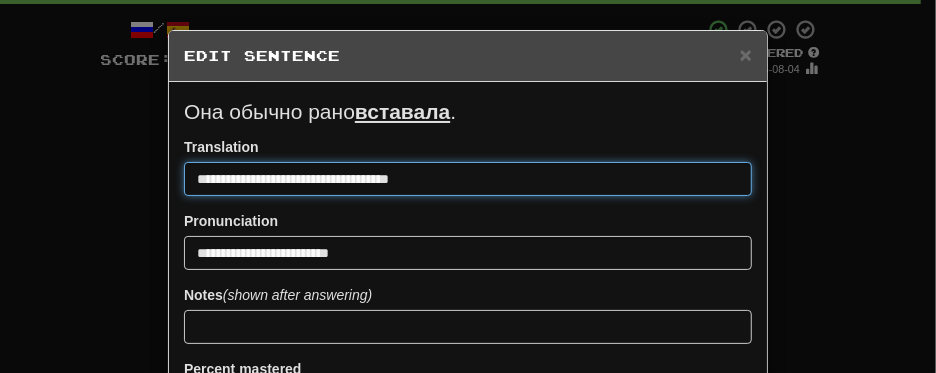 drag, startPoint x: 239, startPoint y: 179, endPoint x: 215, endPoint y: 175, distance: 24.33105 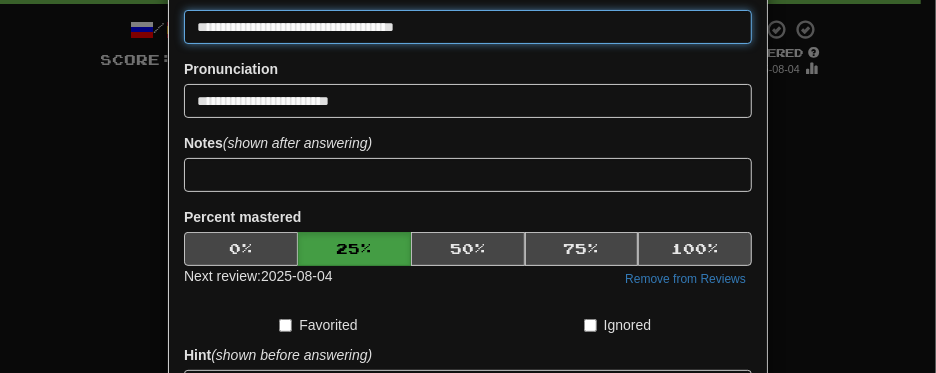 scroll, scrollTop: 400, scrollLeft: 0, axis: vertical 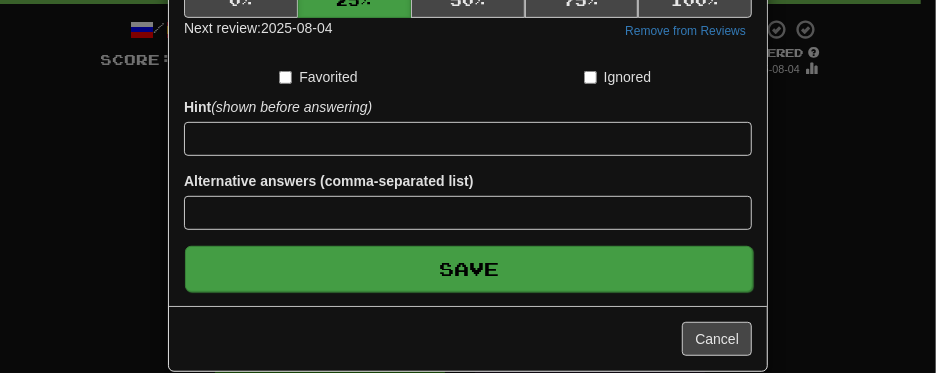 type on "**********" 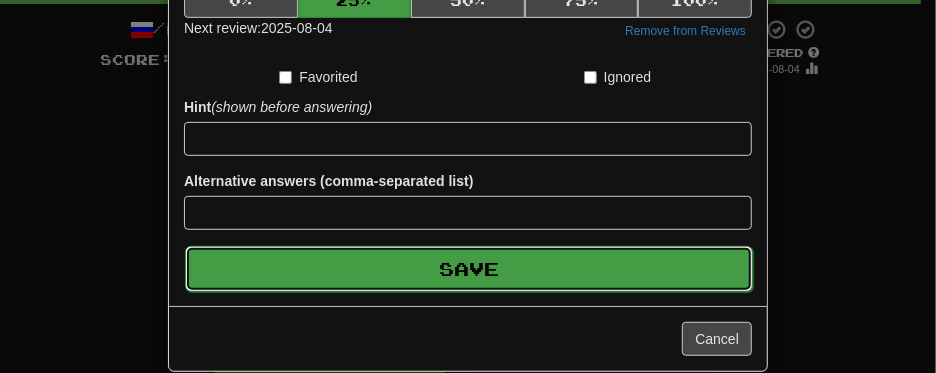 click on "Save" at bounding box center [469, 269] 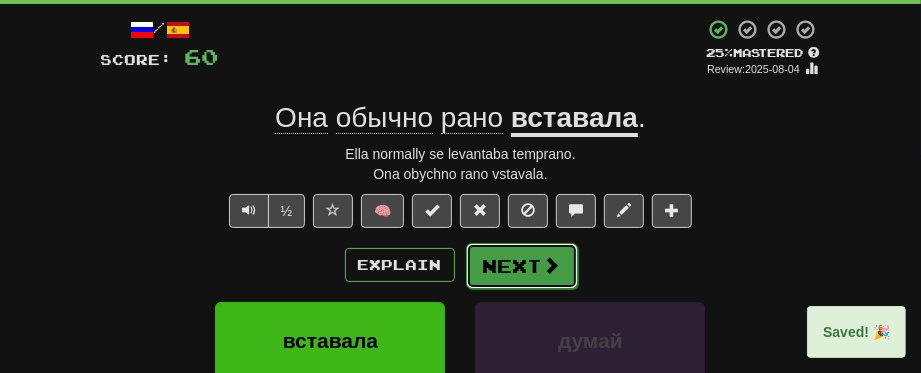 click on "Next" at bounding box center (522, 266) 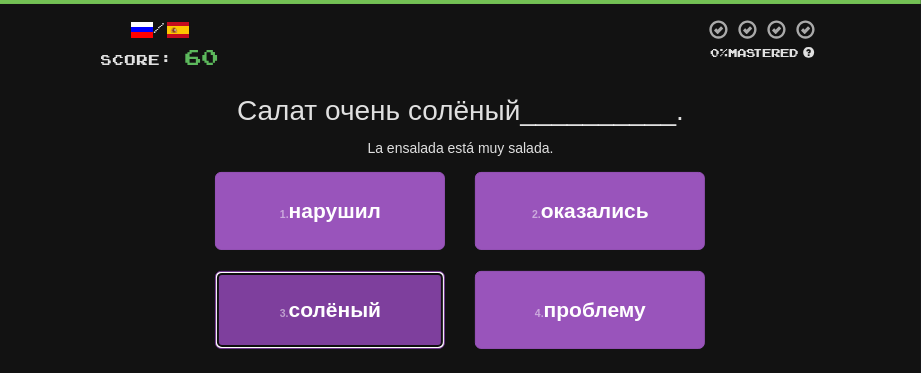 click on "солёный" at bounding box center [335, 309] 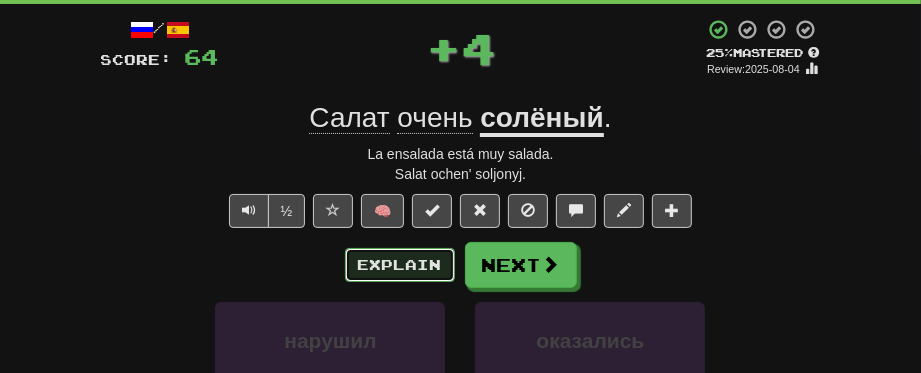 click on "Explain" at bounding box center [400, 265] 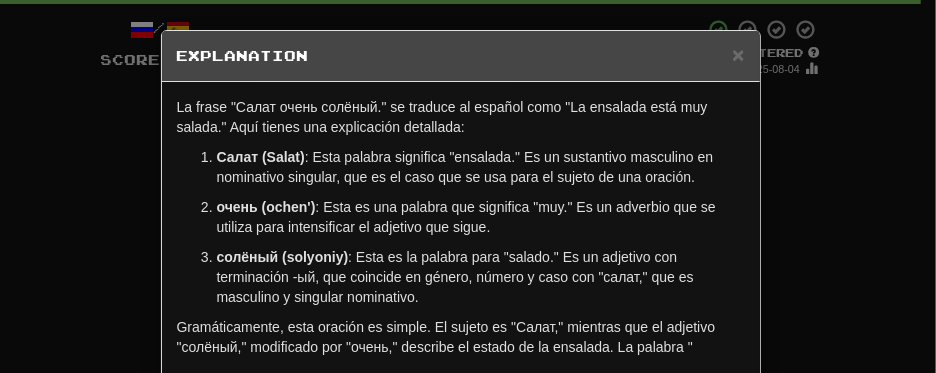 scroll, scrollTop: 100, scrollLeft: 0, axis: vertical 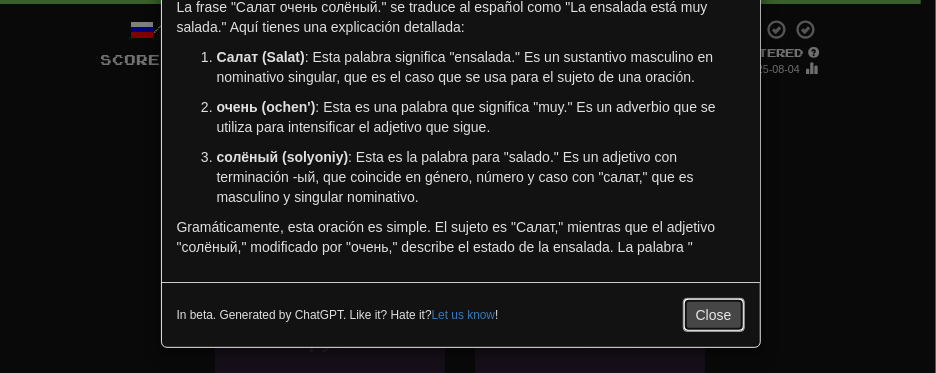 click on "Close" at bounding box center [714, 315] 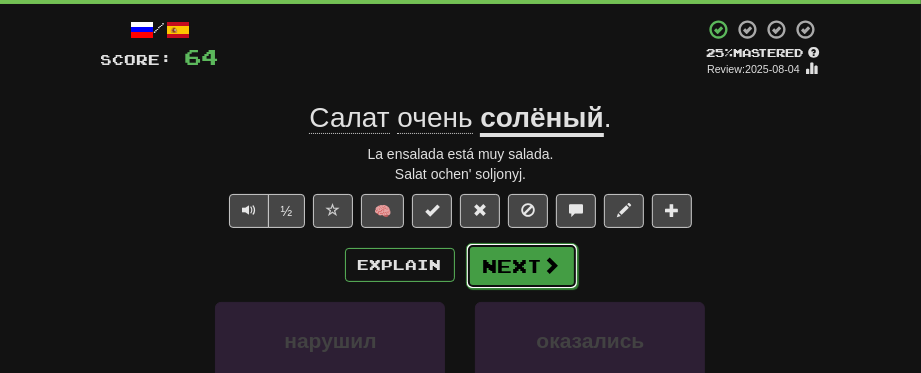 click on "Next" at bounding box center [522, 266] 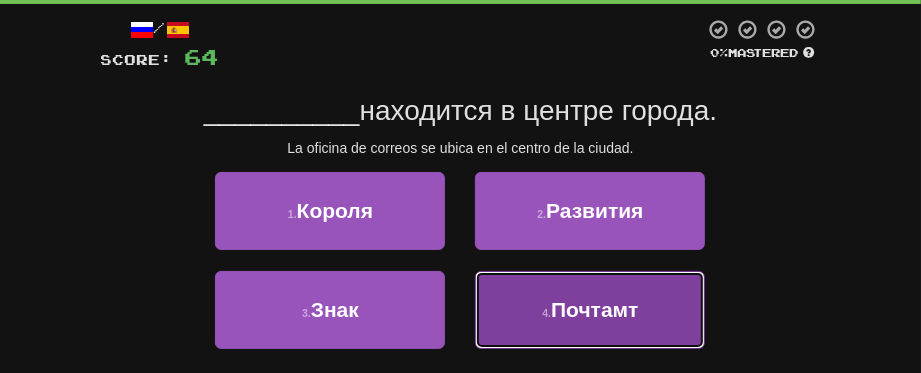 click on "4 .  Почтамт" at bounding box center (590, 310) 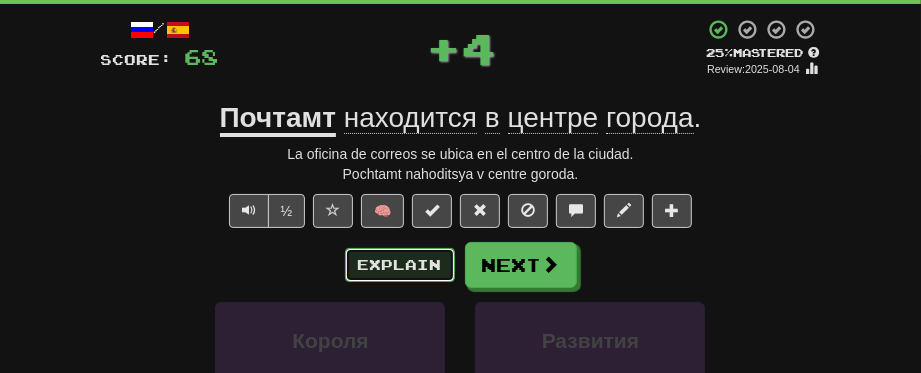 click on "Explain" at bounding box center (400, 265) 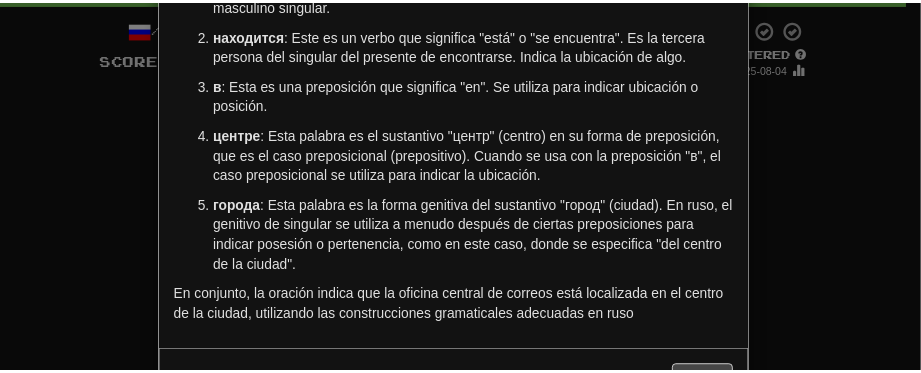 scroll, scrollTop: 302, scrollLeft: 0, axis: vertical 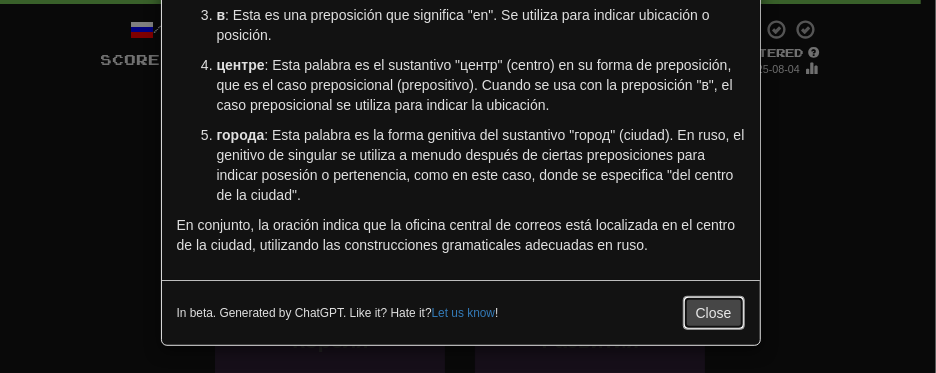 click on "Close" at bounding box center [714, 313] 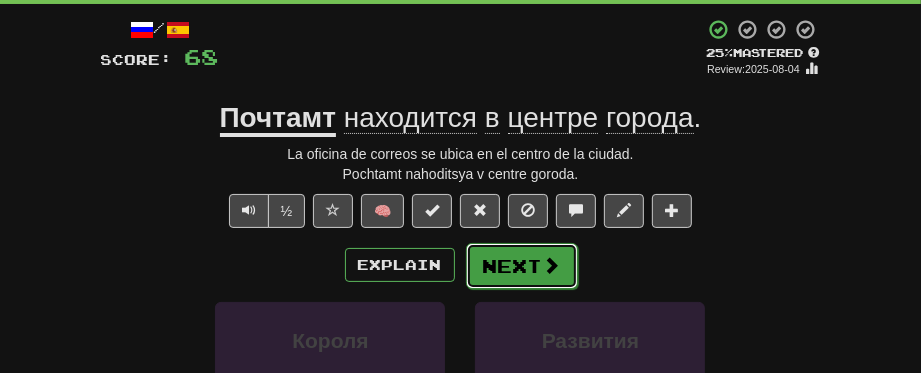 click on "Next" at bounding box center [522, 266] 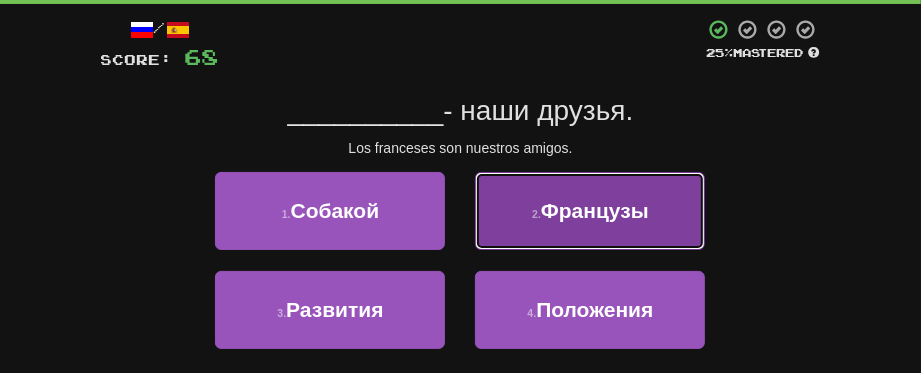 click on "2 ." at bounding box center (536, 214) 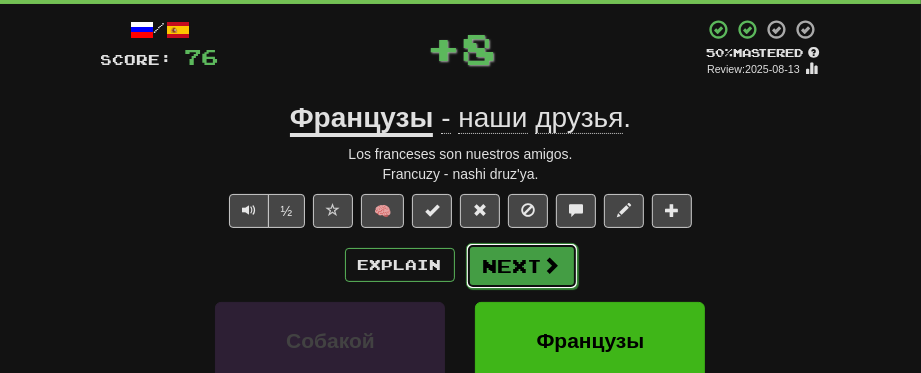click on "Next" at bounding box center [522, 266] 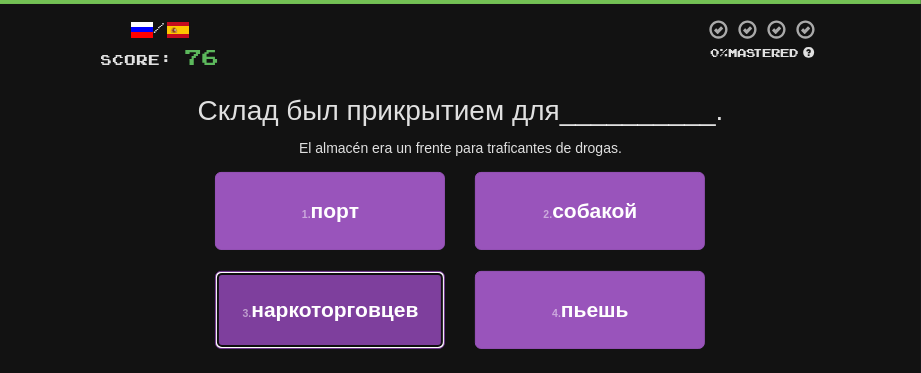 click on "3 .  наркоторговцев" at bounding box center [330, 310] 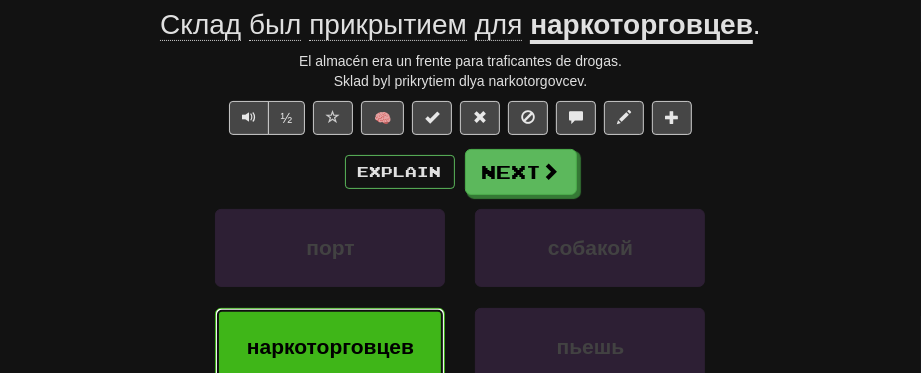 scroll, scrollTop: 200, scrollLeft: 0, axis: vertical 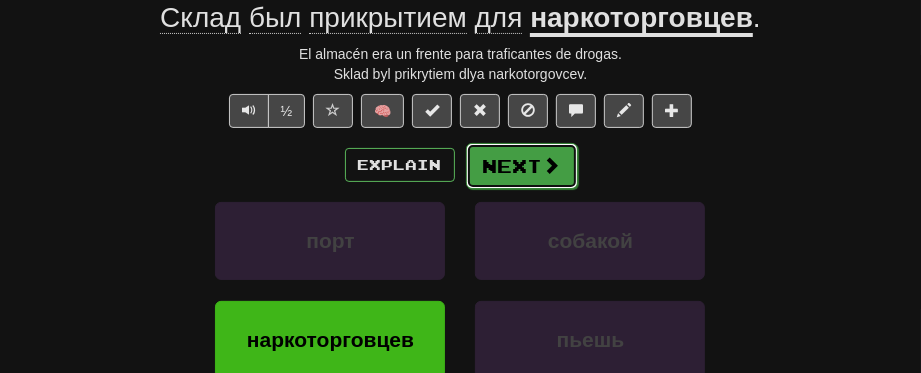 click on "Next" at bounding box center [522, 166] 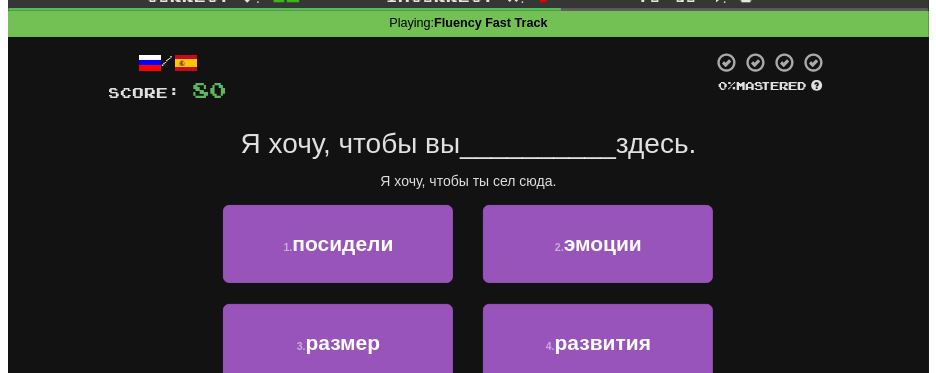 scroll, scrollTop: 100, scrollLeft: 0, axis: vertical 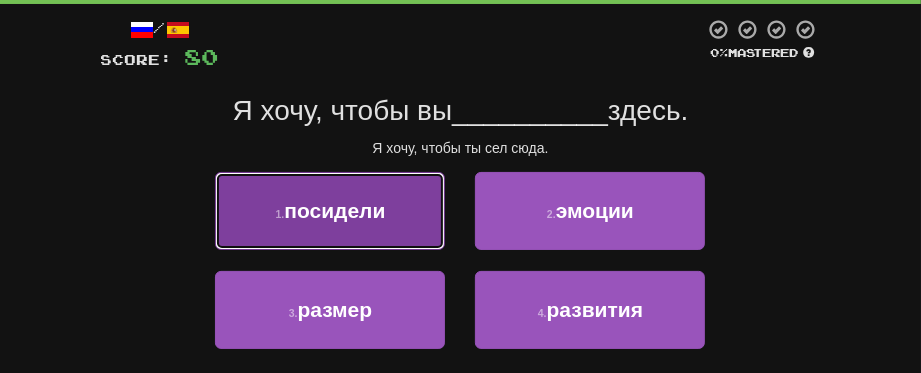 click on "посидели" at bounding box center (334, 210) 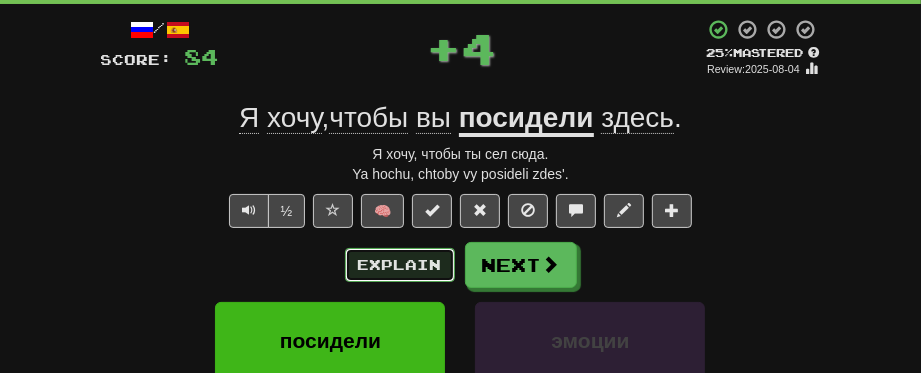 click on "Explain" at bounding box center [400, 265] 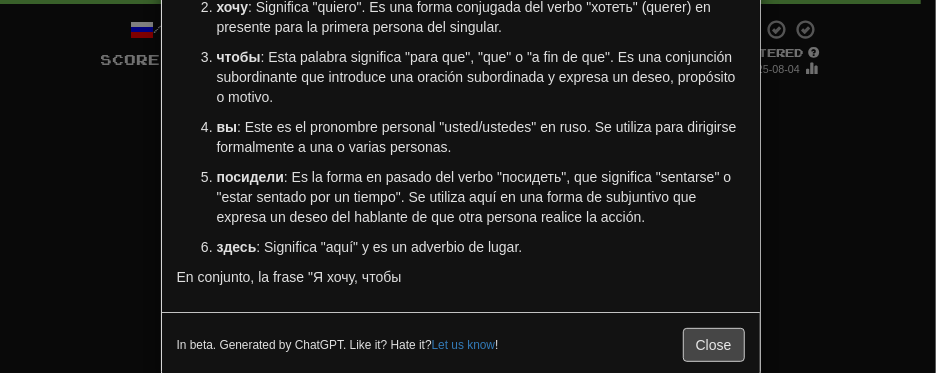 scroll, scrollTop: 232, scrollLeft: 0, axis: vertical 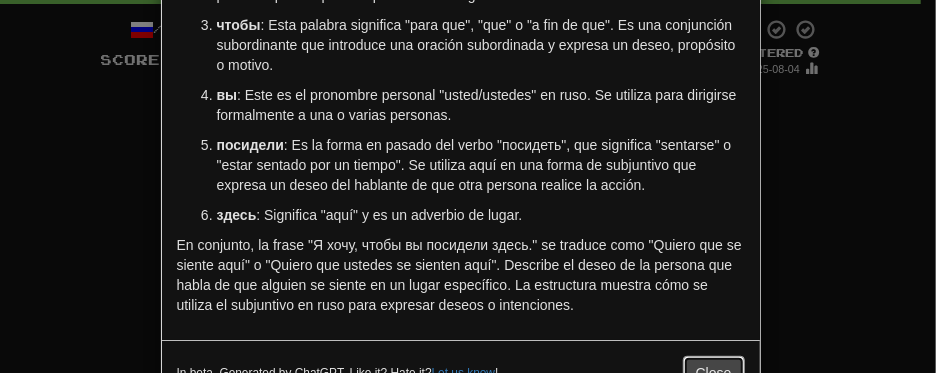 click on "Close" at bounding box center [714, 373] 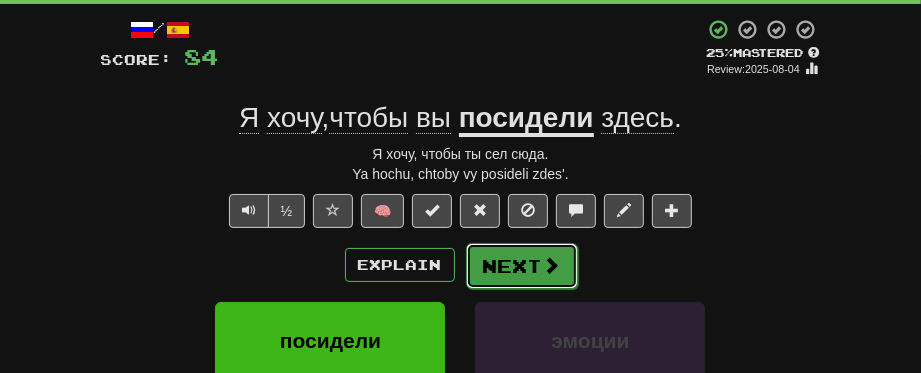 click on "Next" at bounding box center [522, 266] 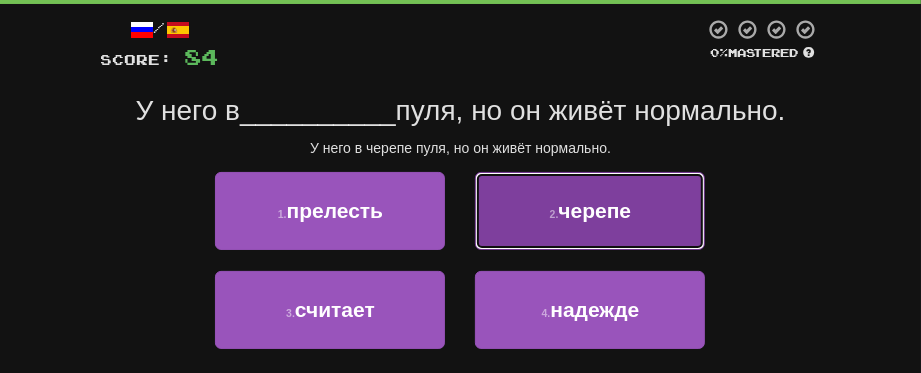 click on "2 . черепе" at bounding box center (590, 211) 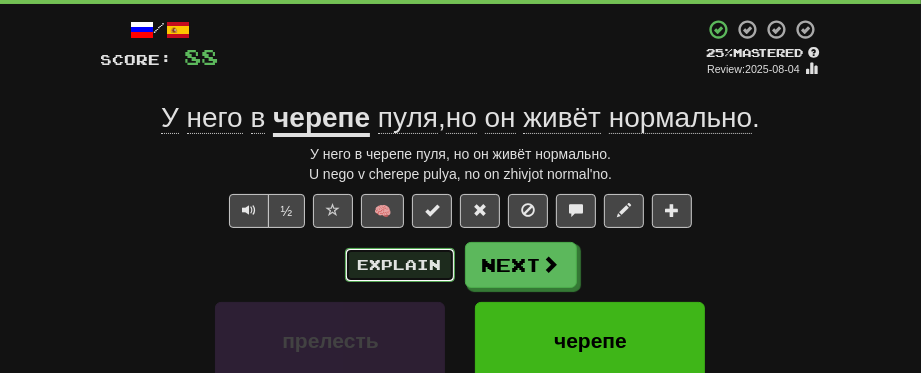 click on "Explain" at bounding box center (400, 265) 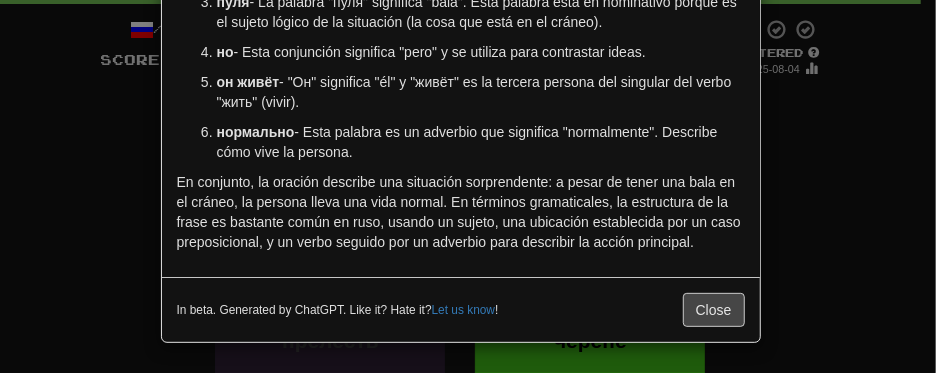 scroll, scrollTop: 312, scrollLeft: 0, axis: vertical 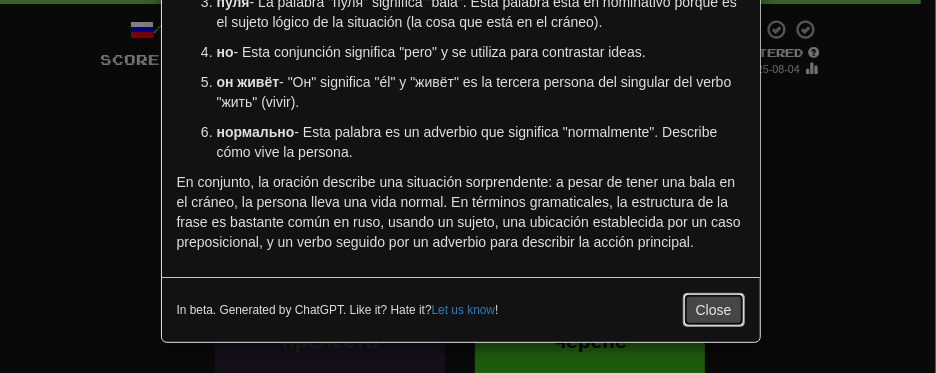 click on "Close" at bounding box center (714, 310) 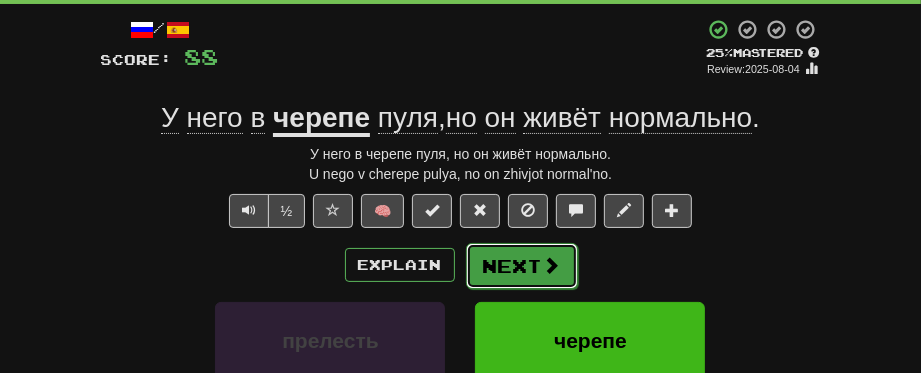 click on "Next" at bounding box center [522, 266] 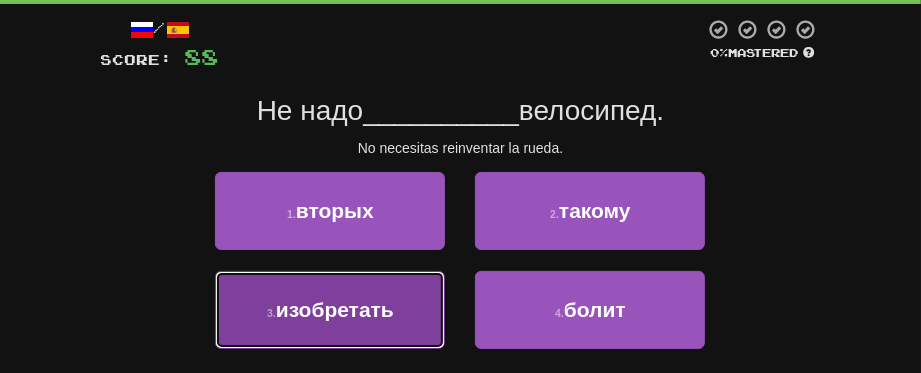 click on "изобретать" at bounding box center [335, 309] 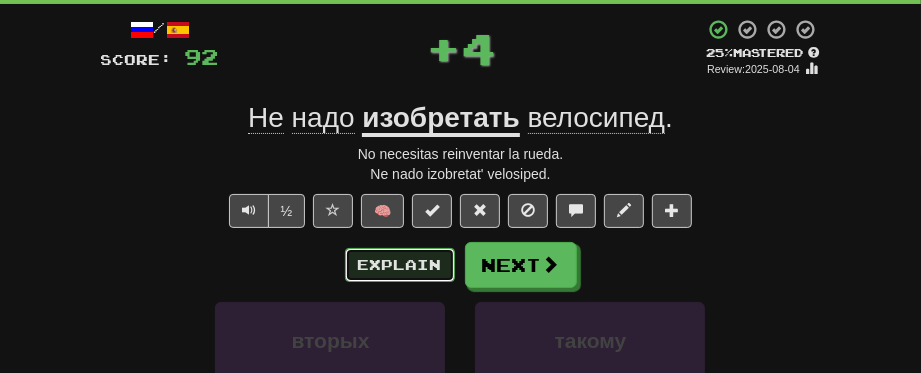 click on "Explain" at bounding box center (400, 265) 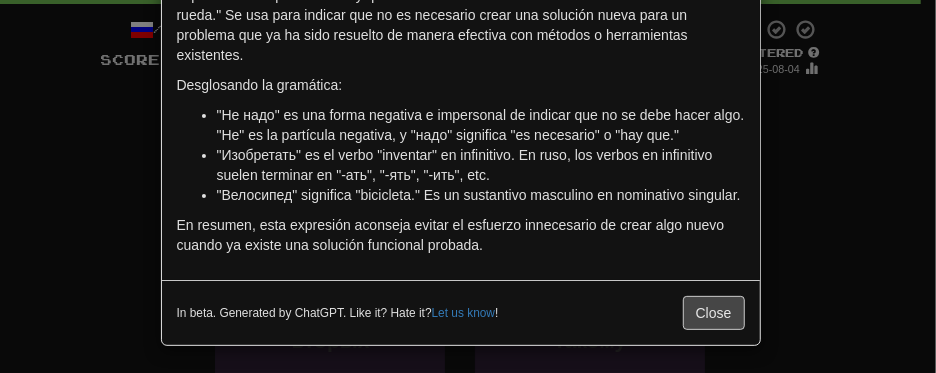 scroll, scrollTop: 0, scrollLeft: 0, axis: both 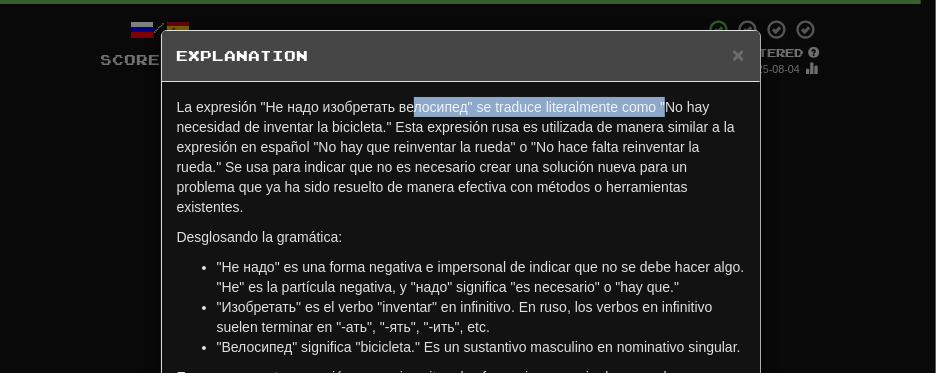 drag, startPoint x: 657, startPoint y: 107, endPoint x: 408, endPoint y: 106, distance: 249.00201 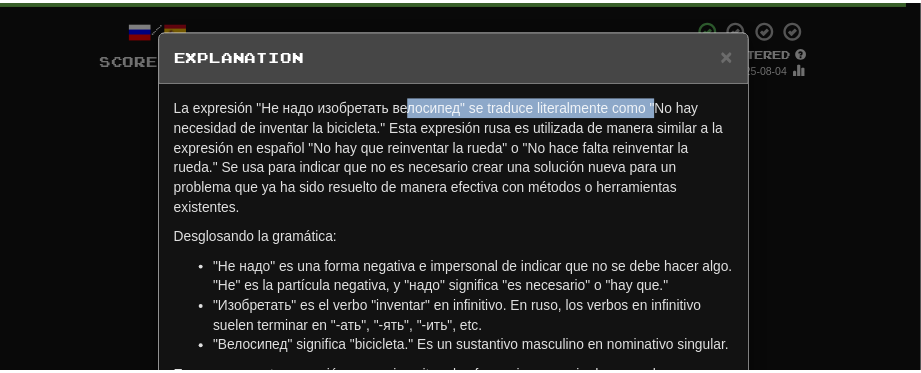 scroll, scrollTop: 152, scrollLeft: 0, axis: vertical 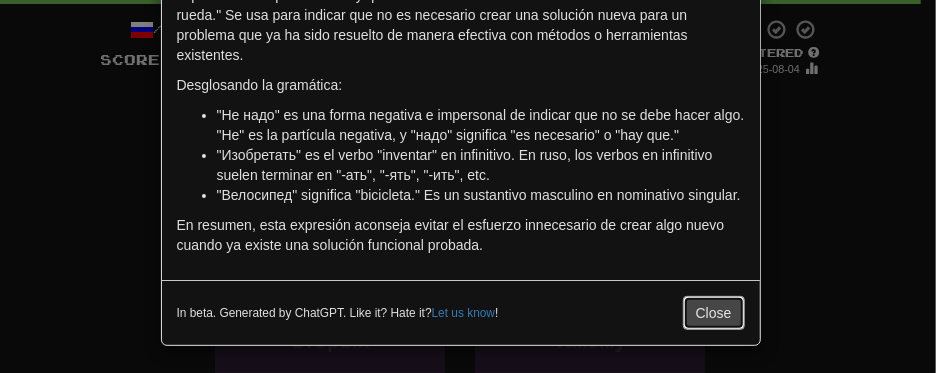 click on "Close" at bounding box center [714, 313] 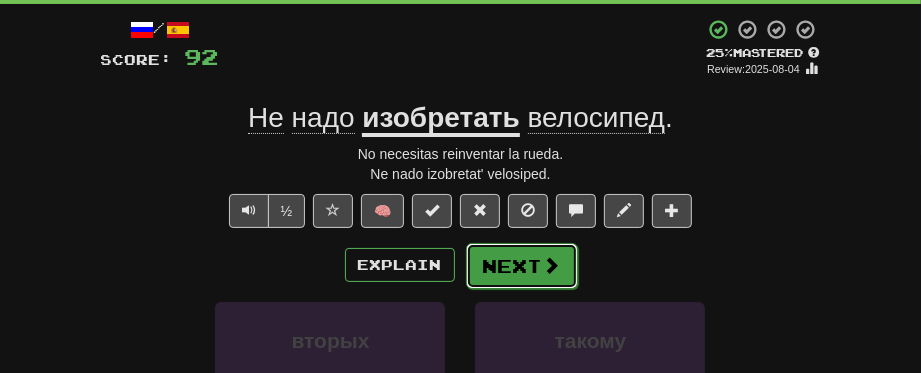 click on "Next" at bounding box center [522, 266] 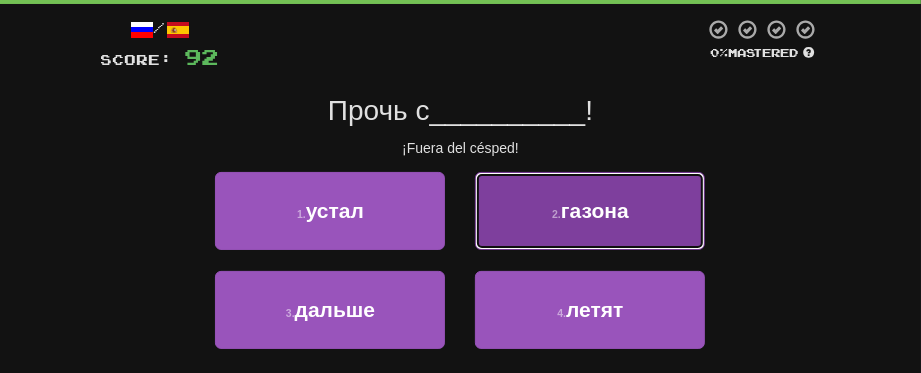click on "газона" at bounding box center (595, 210) 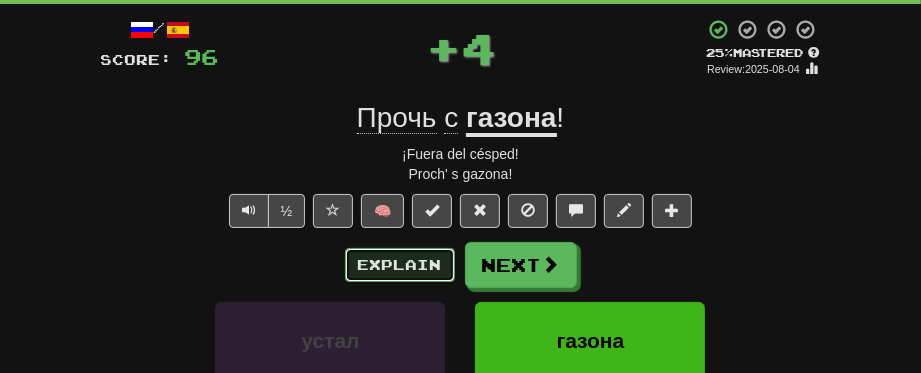 click on "Explain" at bounding box center [400, 265] 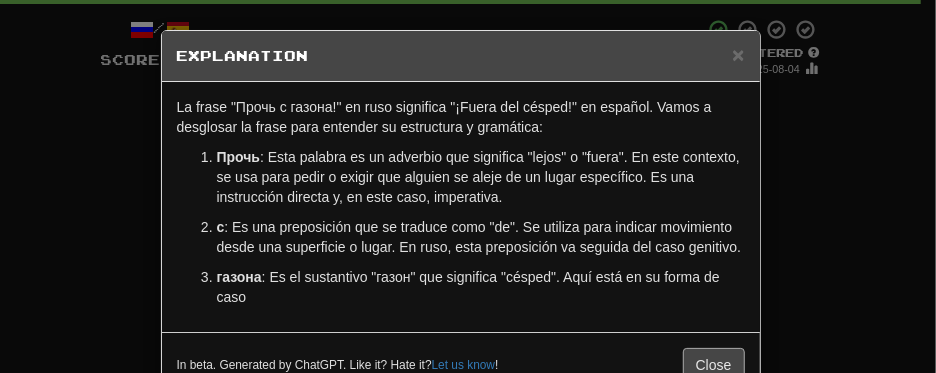 click on "La frase "Прочь с газона!" en ruso significa "¡Fuera del césped!" en español. Vamos a desglosar la frase para entender su estructura y gramática:
Прочь : Esta palabra es un adverbio que significa "lejos" o "fuera". En este contexto, se usa para pedir o exigir que alguien se aleje de un lugar específico. Es una instrucción directa y, en este caso, imperativa.
с : Es una preposición que se traduce como "de". Se utiliza para indicar movimiento desde una superficie o lugar. En ruso, esta preposición va seguida del caso genitivo.
газона : Es el sustantivo "газон" que significa "césped". Aquí está en su forma de caso" at bounding box center (461, 207) 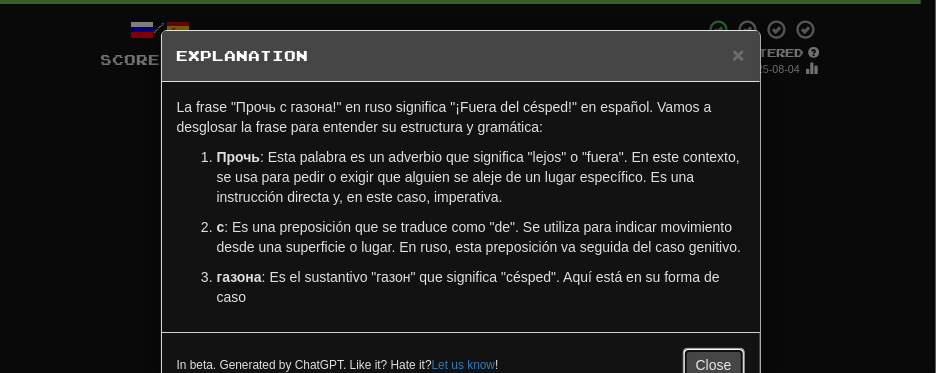 click on "Close" at bounding box center (714, 365) 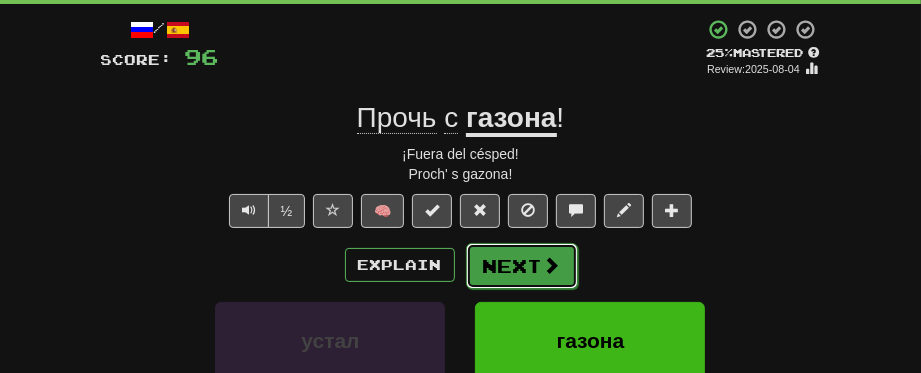 click on "Next" at bounding box center [522, 266] 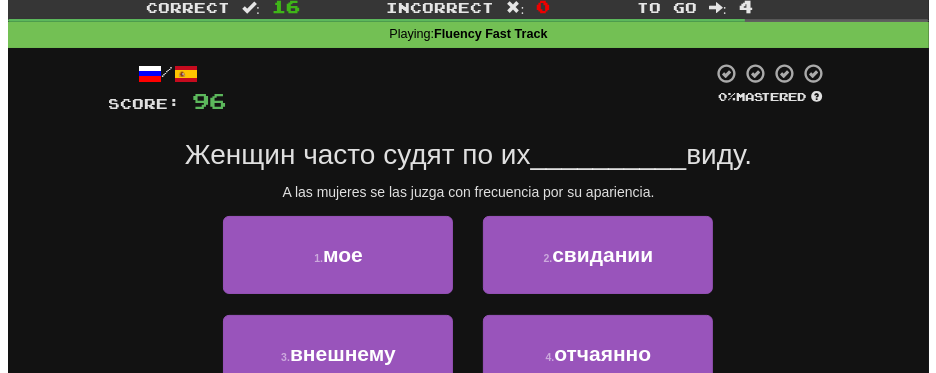 scroll, scrollTop: 100, scrollLeft: 0, axis: vertical 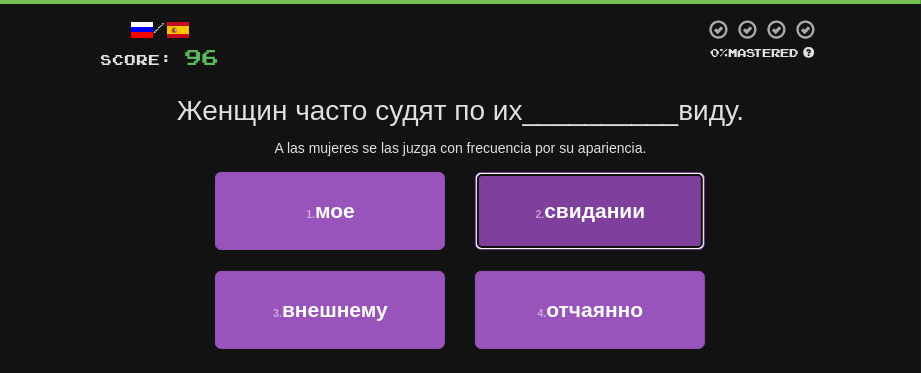 click on "2 . свидании" at bounding box center (590, 211) 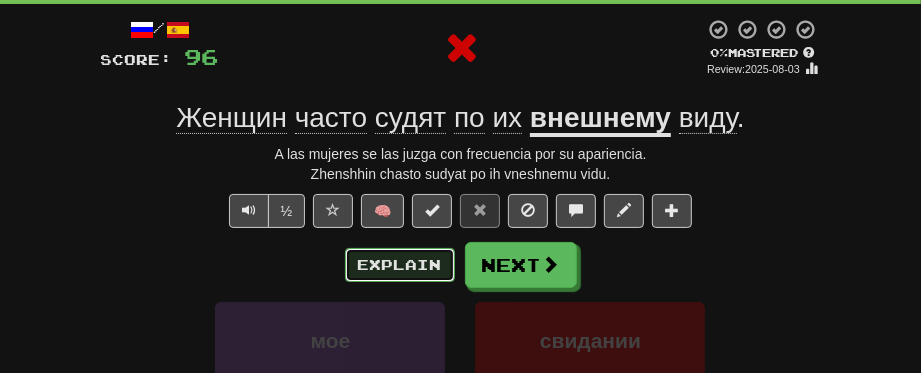 click on "Explain" at bounding box center [400, 265] 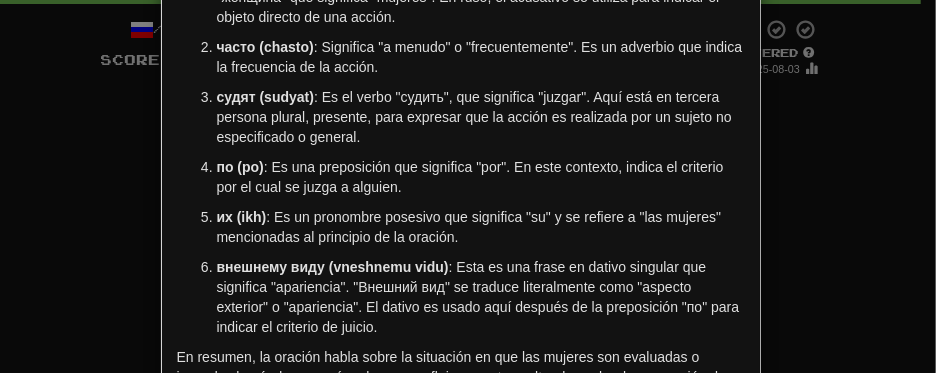 scroll, scrollTop: 300, scrollLeft: 0, axis: vertical 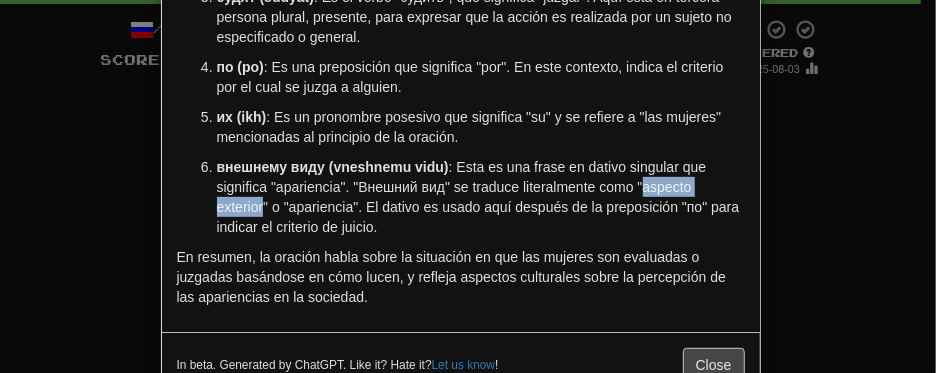 drag, startPoint x: 633, startPoint y: 183, endPoint x: 253, endPoint y: 211, distance: 381.03018 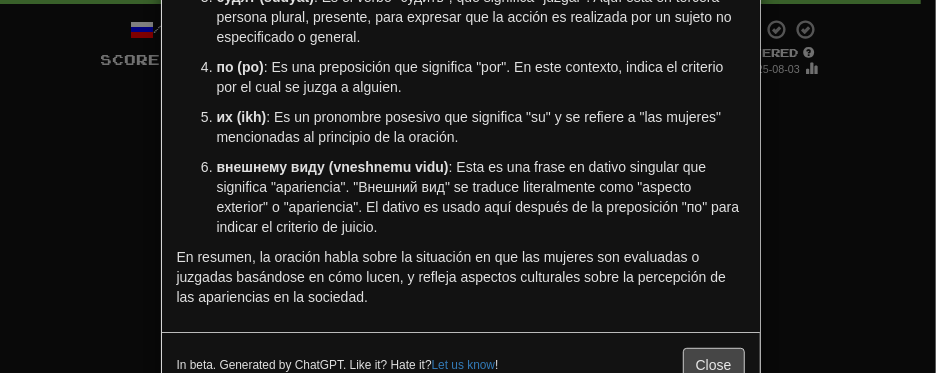 click on "Женщин часто судят по их внешнему виду." at bounding box center [468, 186] 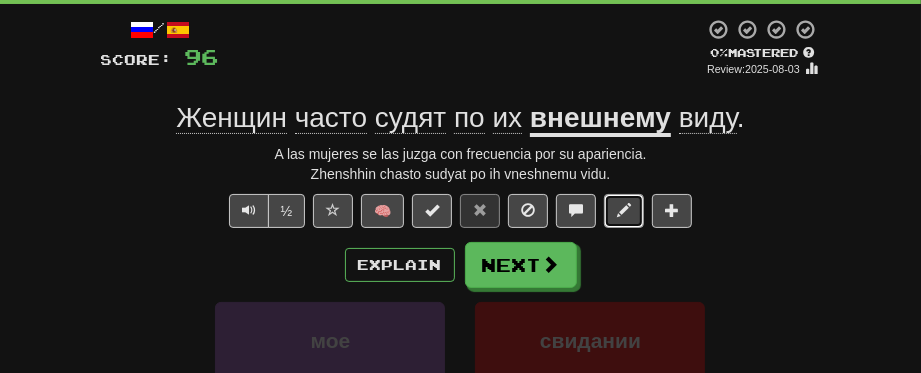 click at bounding box center (624, 211) 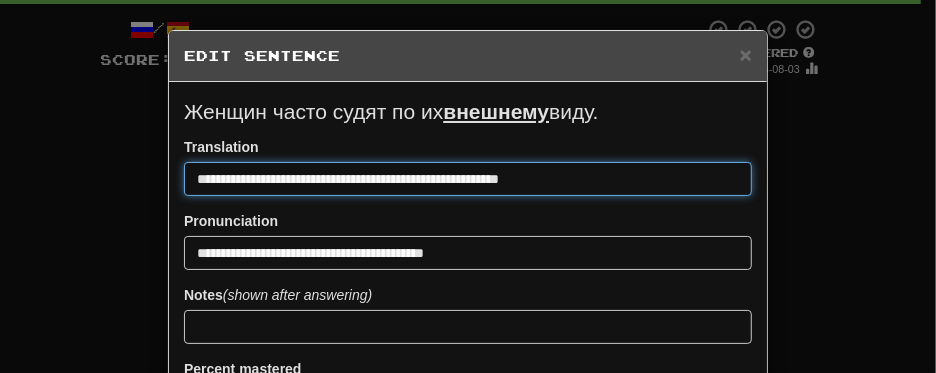 drag, startPoint x: 494, startPoint y: 177, endPoint x: 555, endPoint y: 185, distance: 61.522354 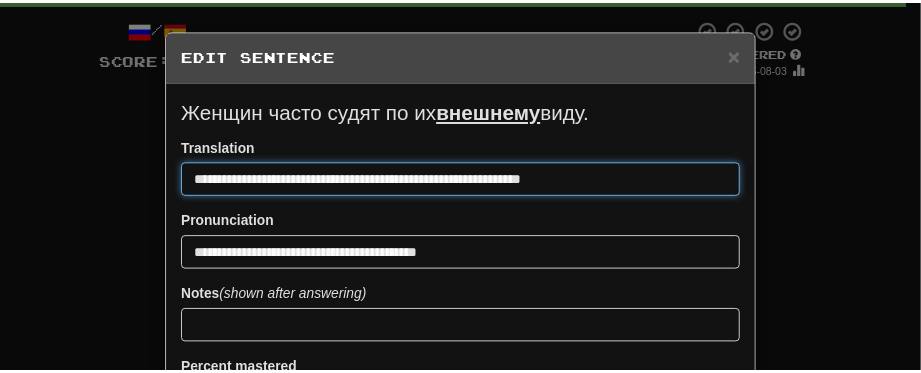 scroll, scrollTop: 400, scrollLeft: 0, axis: vertical 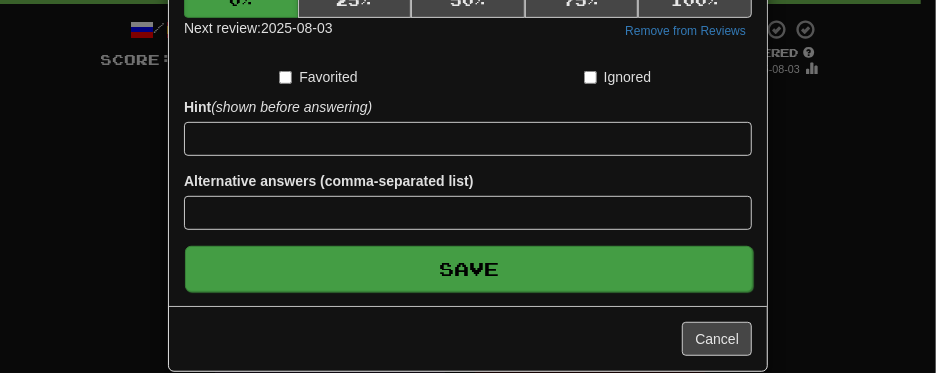 type on "**********" 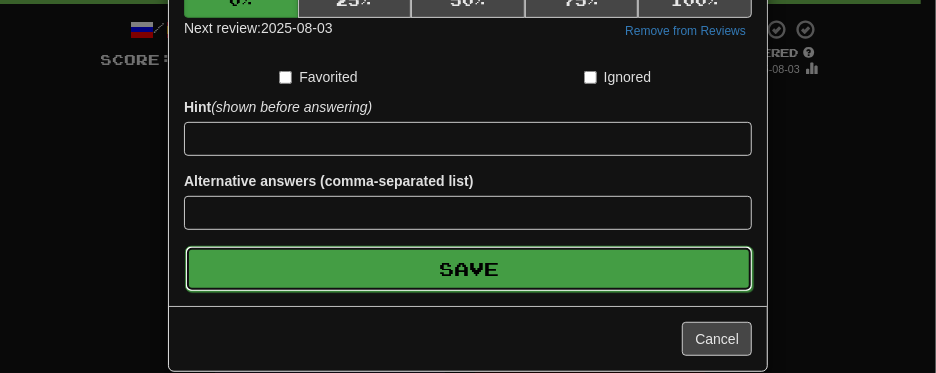 click on "Save" at bounding box center (469, 269) 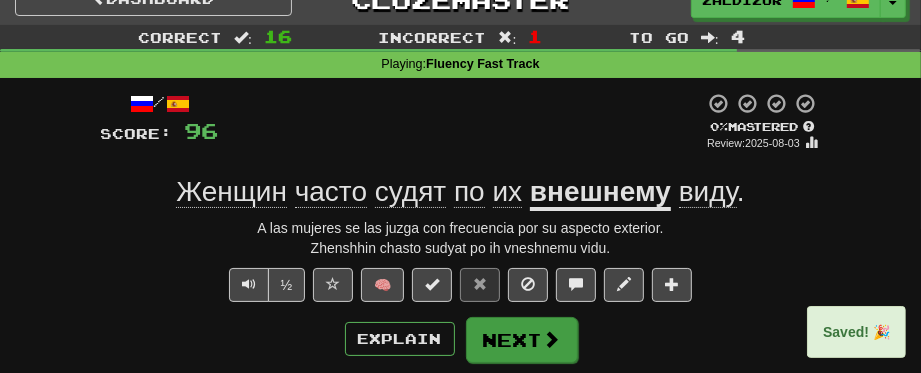 scroll, scrollTop: 0, scrollLeft: 0, axis: both 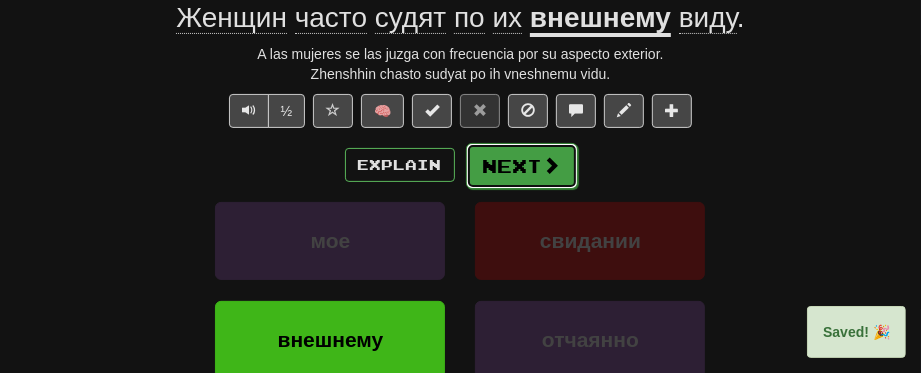 click on "Next" at bounding box center [522, 166] 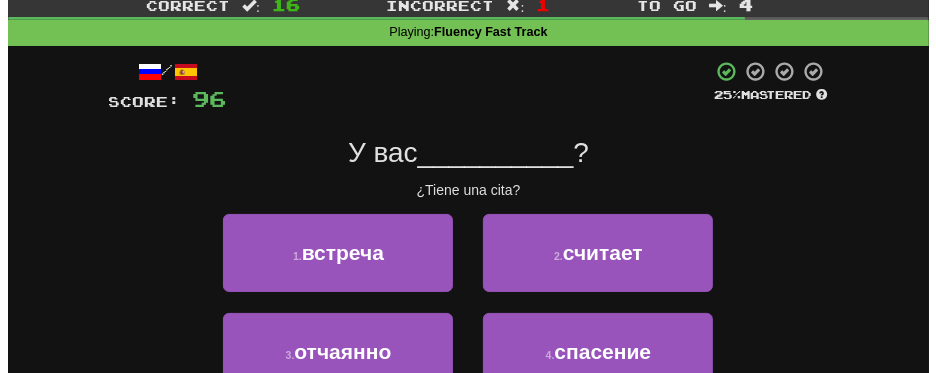 scroll, scrollTop: 100, scrollLeft: 0, axis: vertical 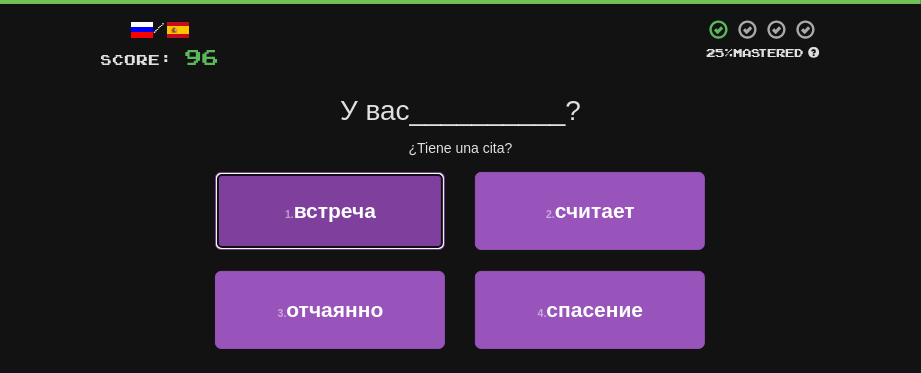 click on "1 .  встреча" at bounding box center [330, 211] 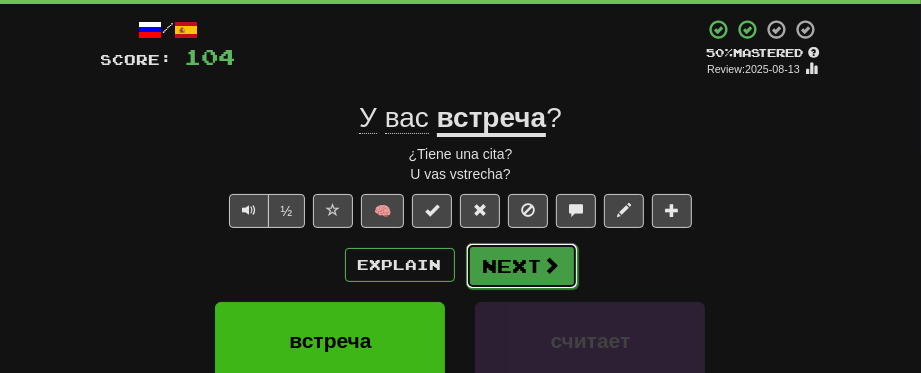 click on "Next" at bounding box center (522, 266) 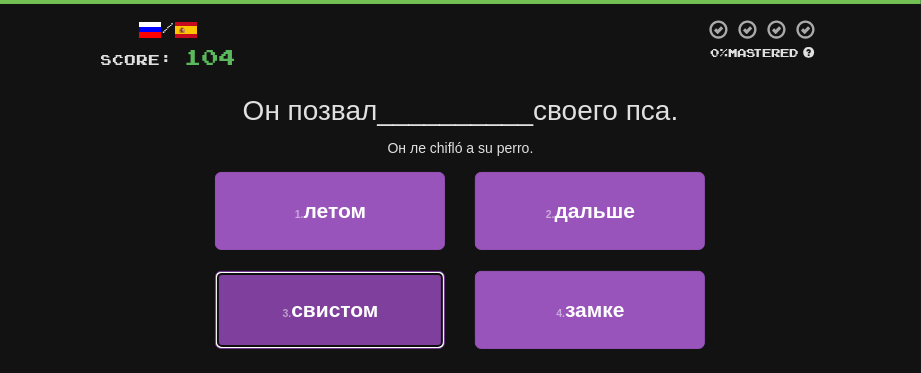 click on "3 . свистом" at bounding box center [330, 310] 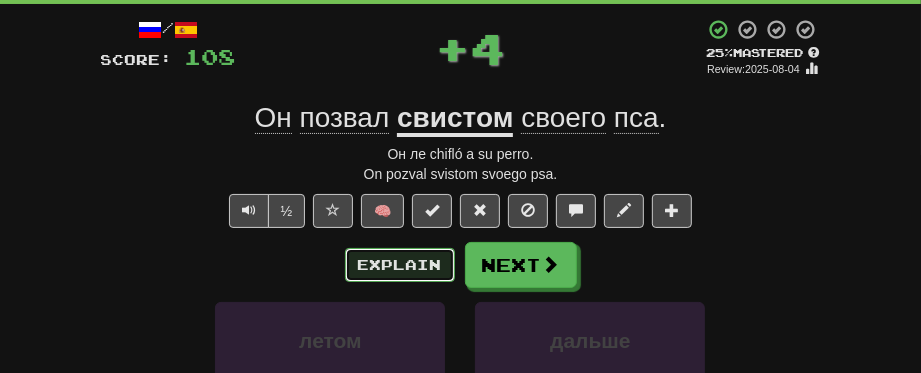 click on "Explain" at bounding box center (400, 265) 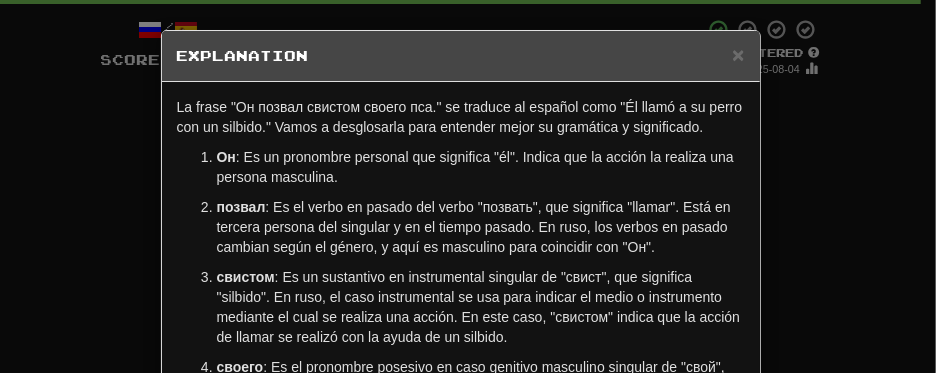 scroll, scrollTop: 0, scrollLeft: 0, axis: both 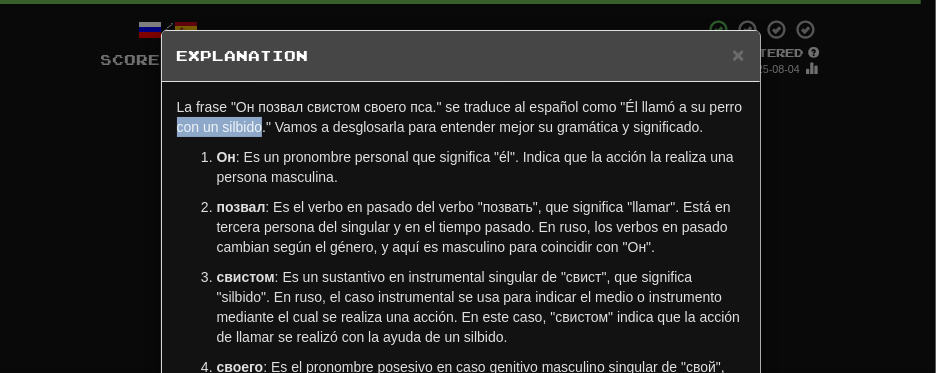 drag, startPoint x: 170, startPoint y: 130, endPoint x: 252, endPoint y: 133, distance: 82.05486 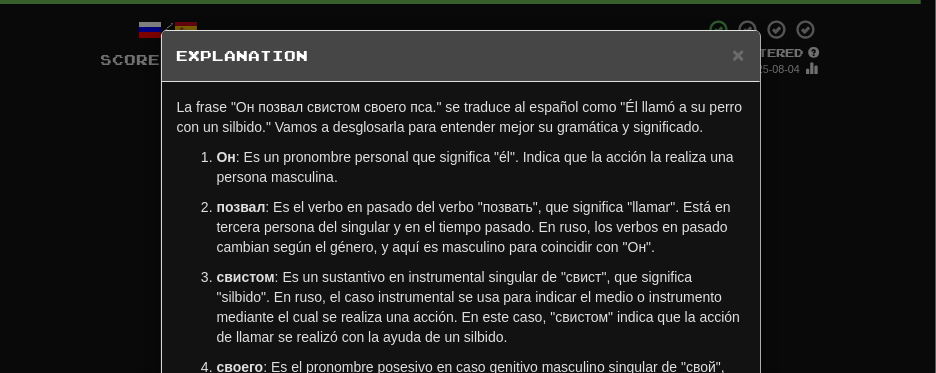 click on "× Explanation La frase "Он позвал свистом своего пса." se traduce al español como "Él llamó a su perro con un silbido." Vamos a desglosarla para entender mejor su gramática y significado.
Он : Es un pronombre personal que significa "él". Indica que la acción la realiza una persona masculina.
позвал : Es el verbo en pasado del verbo "позвать", que significa "llamar". Está en tercera persona del singular y en el tiempo pasado. En ruso, los verbos en pasado cambian según el género, y aquí es masculino para coincidir con "Он".
свистом : Es un sustantivo en instrumental singular de "свист", que significa "silbido". En ruso, el caso instrumental se usa para indicar el medio o instrumento mediante el cual se realiza una acción. En este caso, "свистом" indica que la acción de llamar se realizó con la ayuda de un silbido.
своего
пса
In beta. Generated by ChatGPT. Like it? Hate it?  Let us know ! Close" at bounding box center (468, 186) 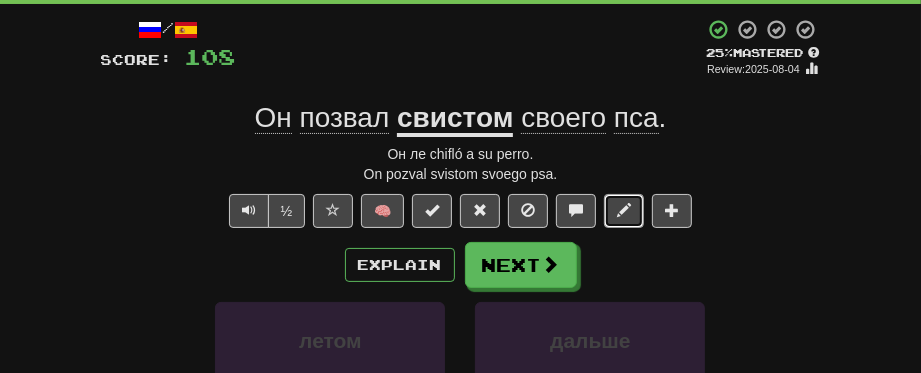 click at bounding box center [624, 210] 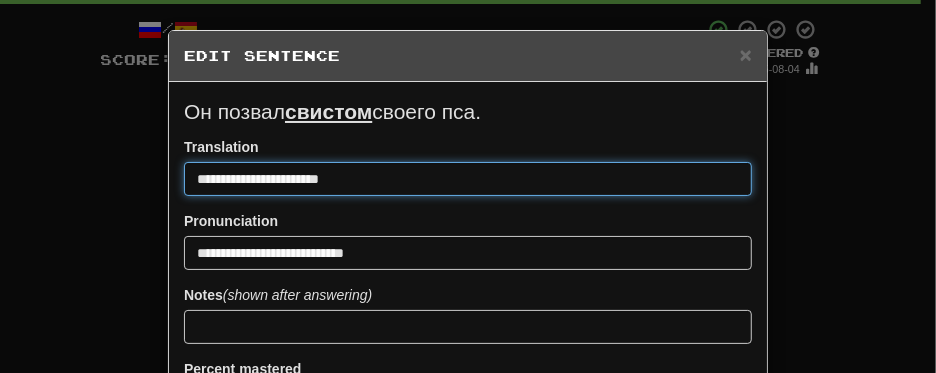 drag, startPoint x: 212, startPoint y: 176, endPoint x: 251, endPoint y: 180, distance: 39.20459 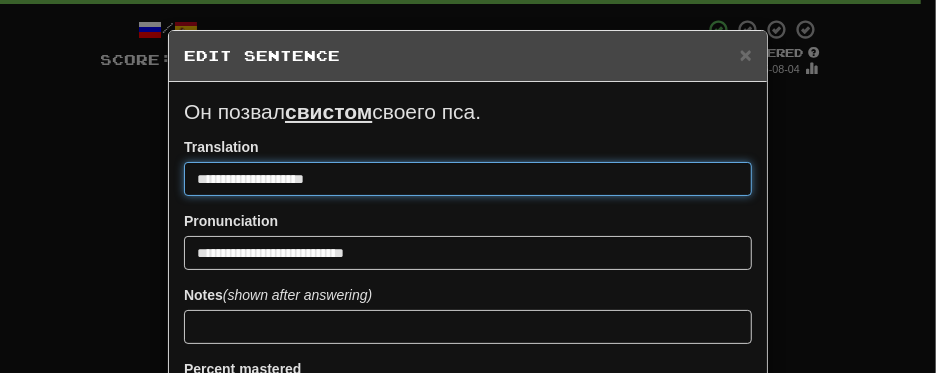 paste on "**********" 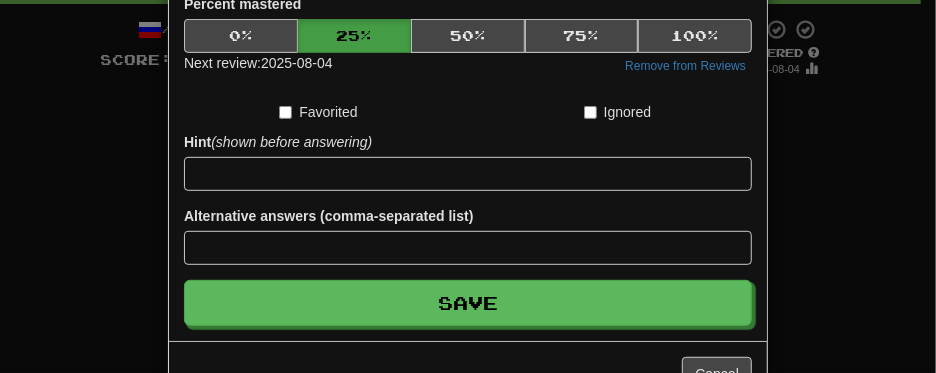 scroll, scrollTop: 424, scrollLeft: 0, axis: vertical 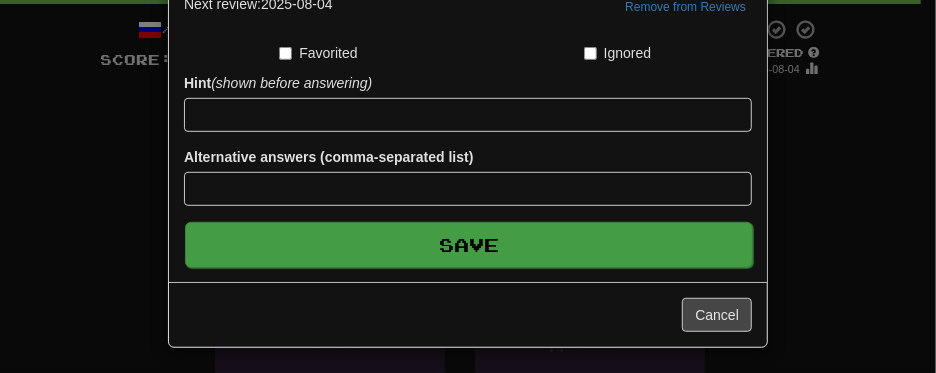 type on "**********" 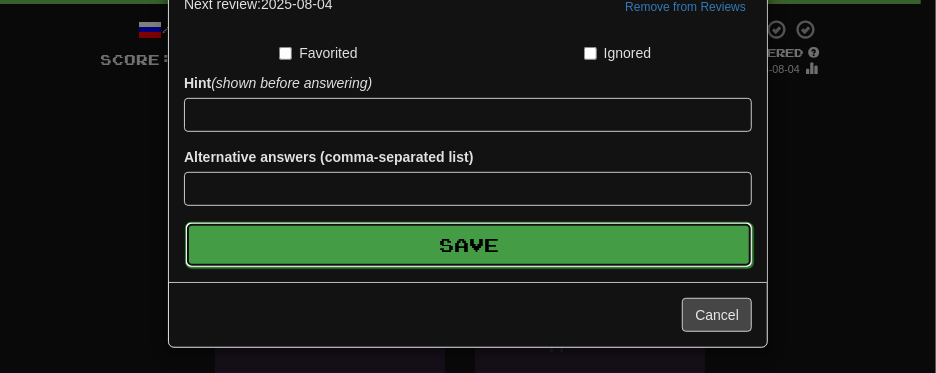 click on "Save" at bounding box center (469, 245) 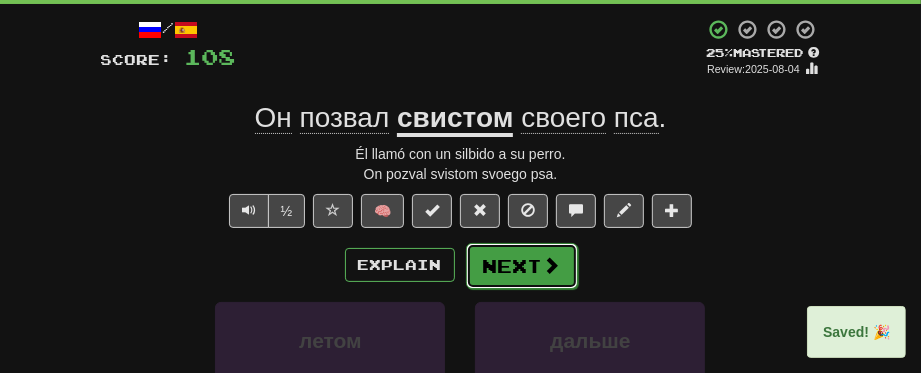 click on "Next" at bounding box center (522, 266) 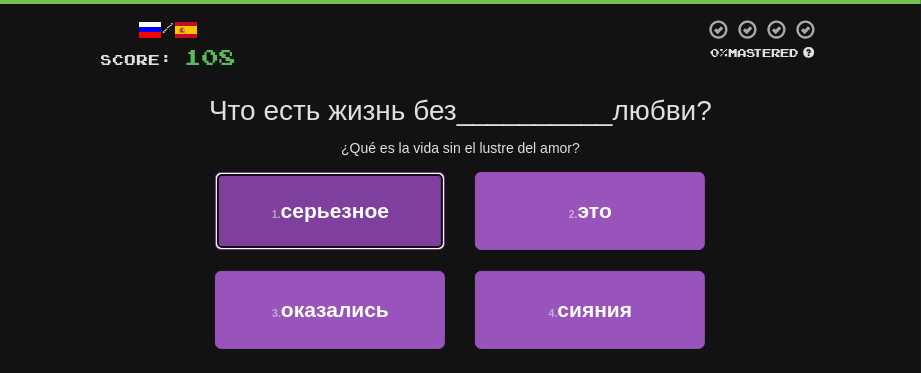 click on "1 .  серьезное" at bounding box center [330, 211] 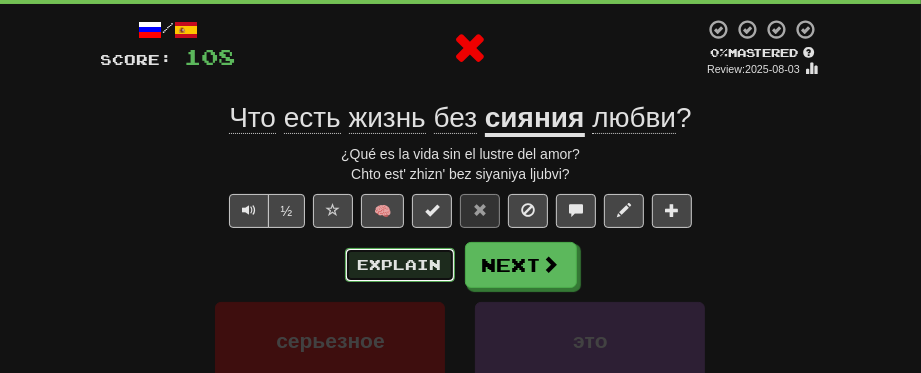 click on "Explain" at bounding box center [400, 265] 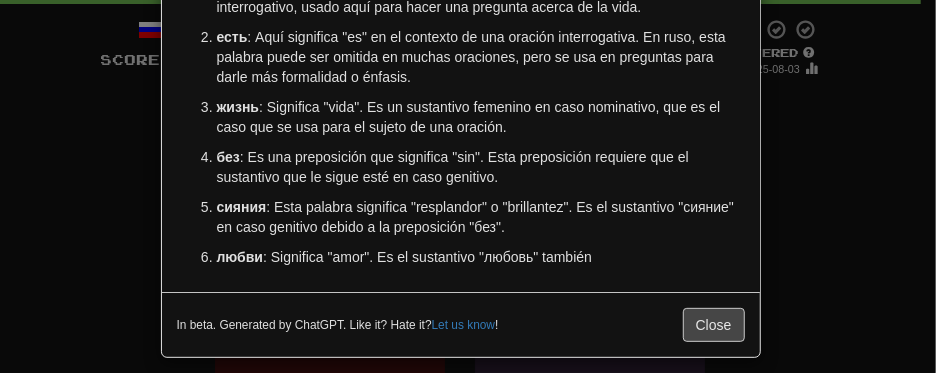 scroll, scrollTop: 202, scrollLeft: 0, axis: vertical 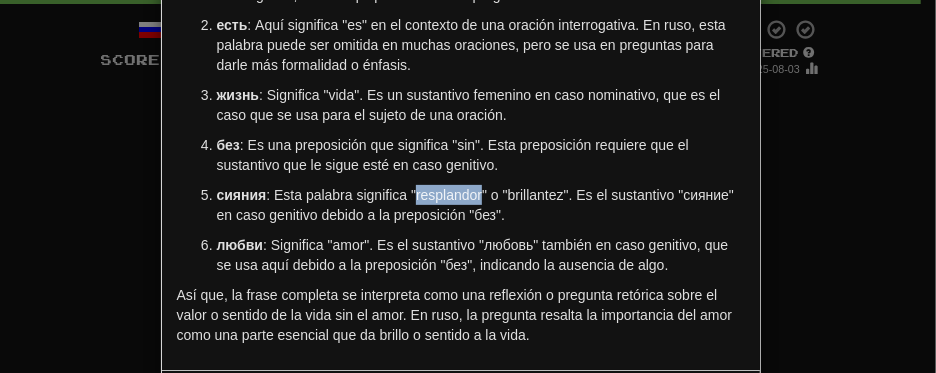 drag, startPoint x: 408, startPoint y: 194, endPoint x: 473, endPoint y: 199, distance: 65.192024 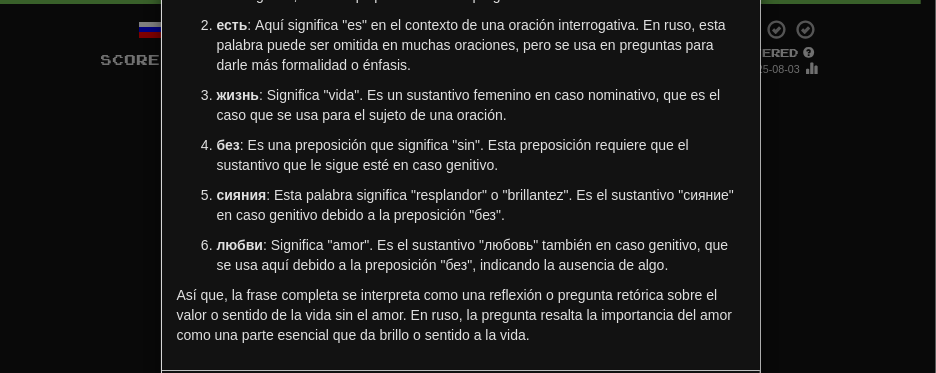 click on "Что есть жизнь без сияния любви?" at bounding box center (468, 186) 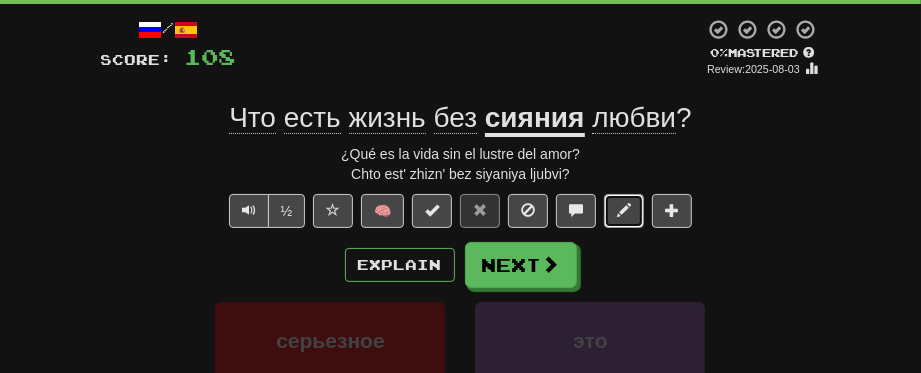 click at bounding box center [624, 211] 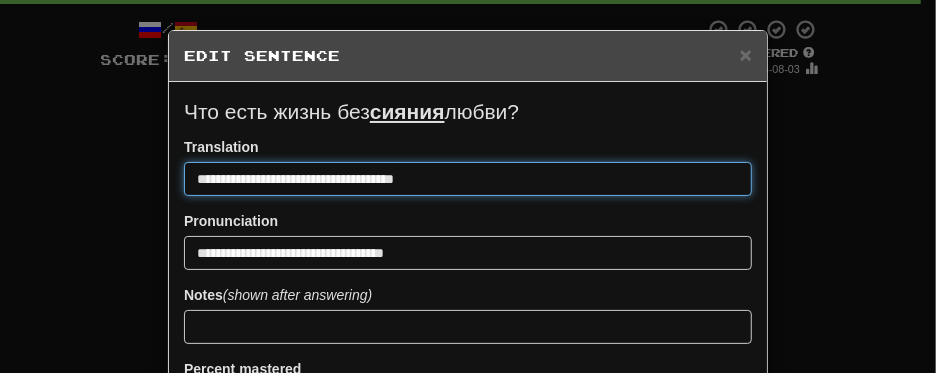 drag, startPoint x: 327, startPoint y: 177, endPoint x: 358, endPoint y: 178, distance: 31.016125 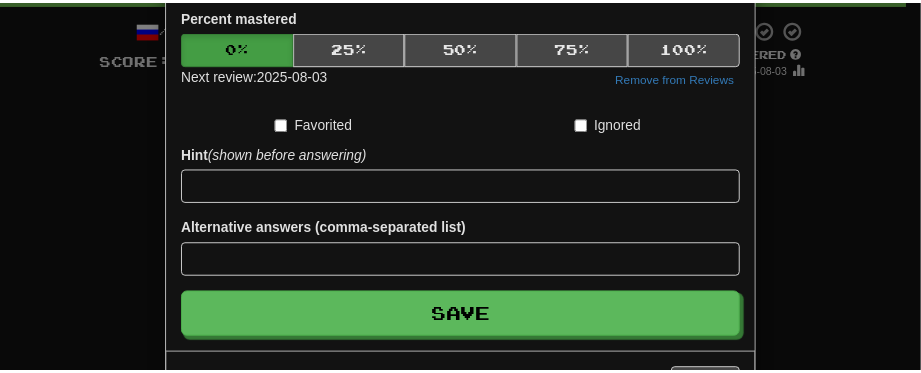 scroll, scrollTop: 424, scrollLeft: 0, axis: vertical 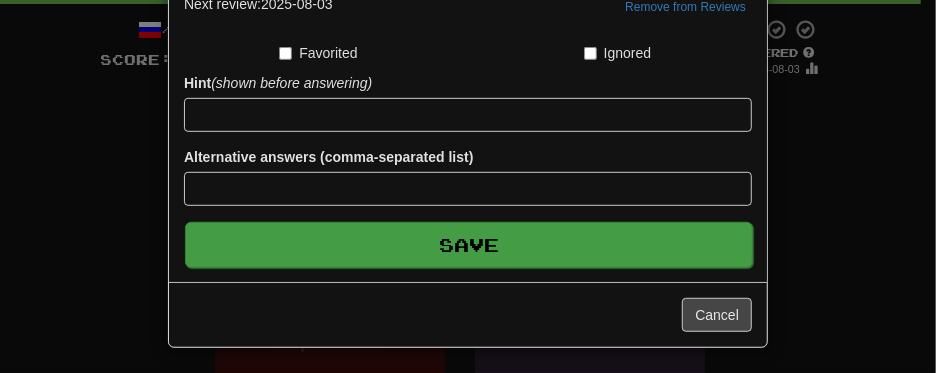type on "**********" 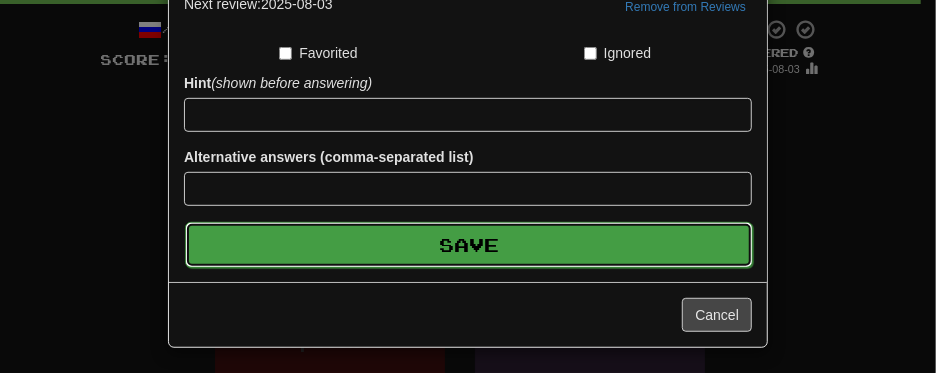 click on "Save" at bounding box center [469, 245] 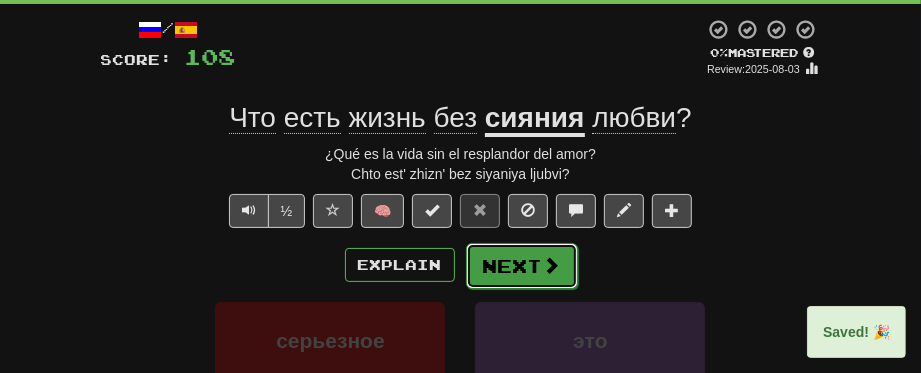 click on "Next" at bounding box center (522, 266) 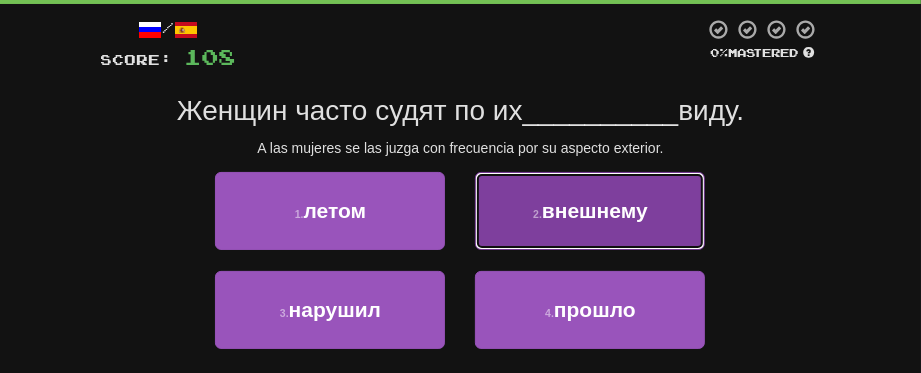 click on "2 .  внешнему" at bounding box center (590, 211) 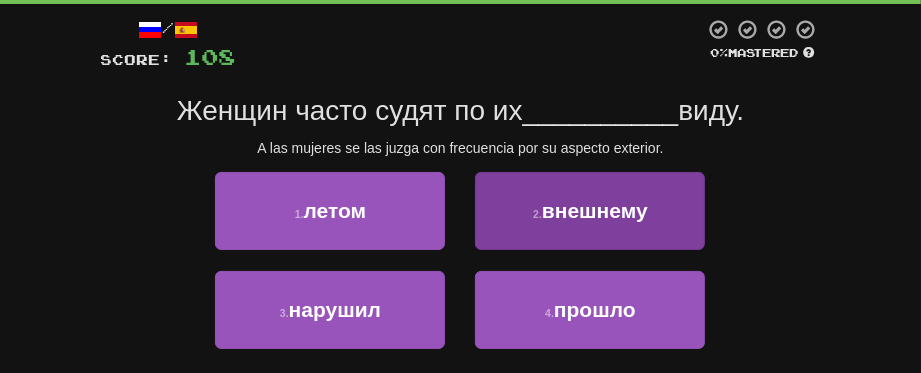 click on "/ Score: 108 0 % Mastered Женщин часто судят по их [PERSONAL_ATTRIBUTE] виду. A las mujeres se las juzga con frecuencia por su aspecto exterior. 1 . [DATE] 2 . внешнему 3 . нарушил 4 . прошло Help! Report" at bounding box center [461, 216] 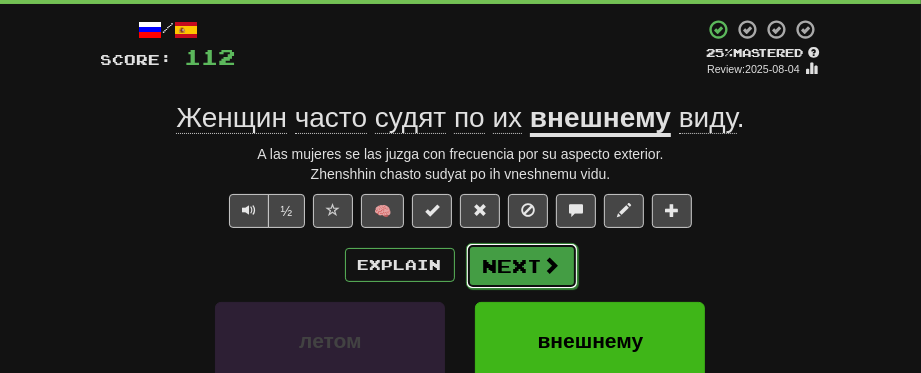 click on "Next" at bounding box center (522, 266) 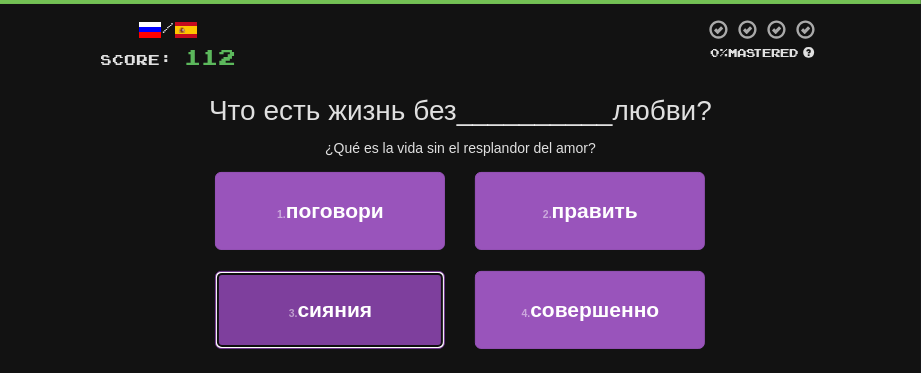 click on "сияния" at bounding box center (335, 309) 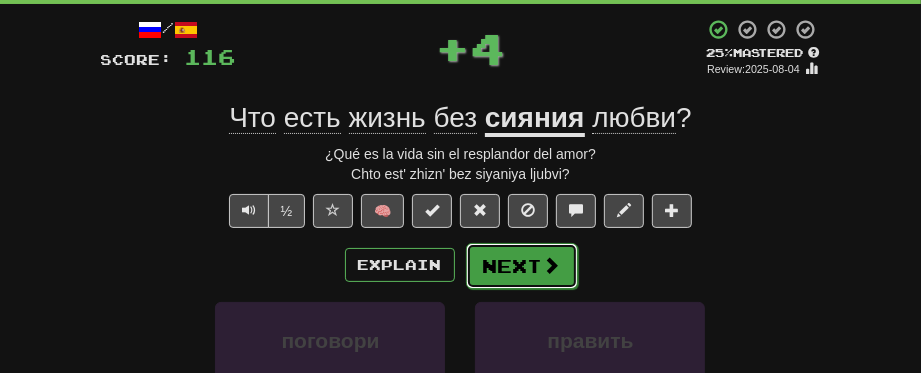 click on "Next" at bounding box center [522, 266] 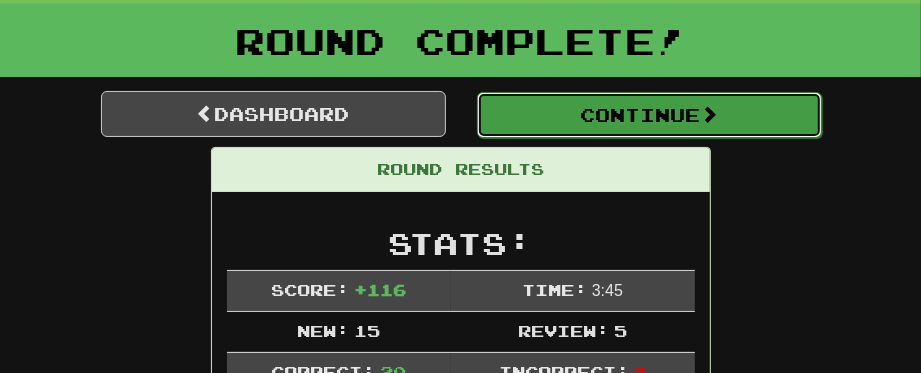 click on "Continue" at bounding box center (649, 115) 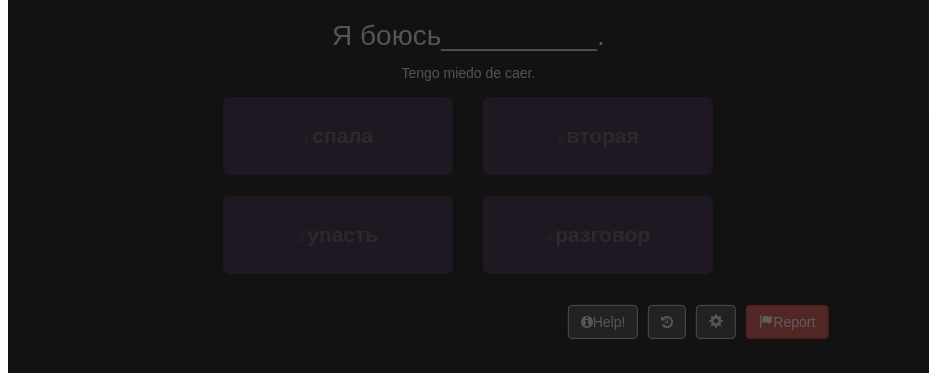 scroll, scrollTop: 100, scrollLeft: 0, axis: vertical 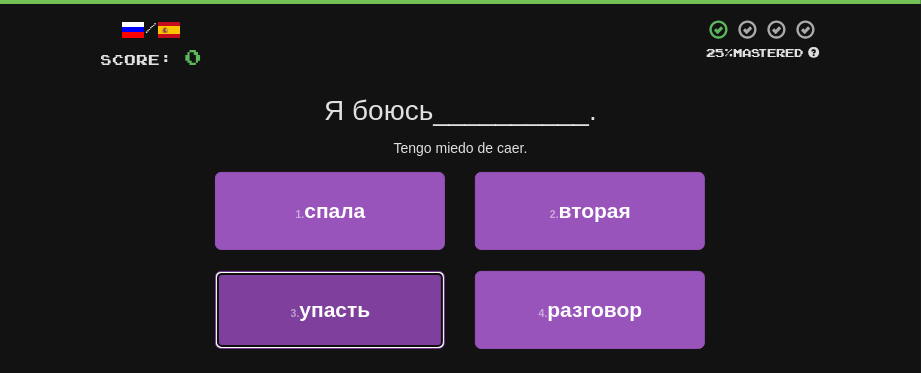 click on "3 .  упасть" at bounding box center (330, 310) 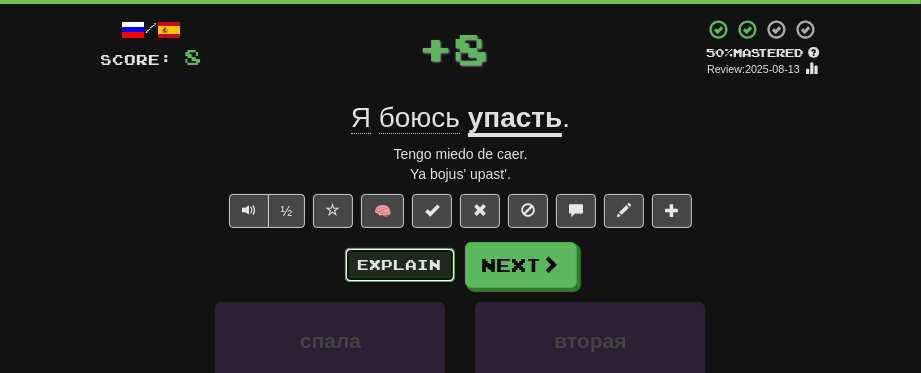 click on "Explain" at bounding box center [400, 265] 